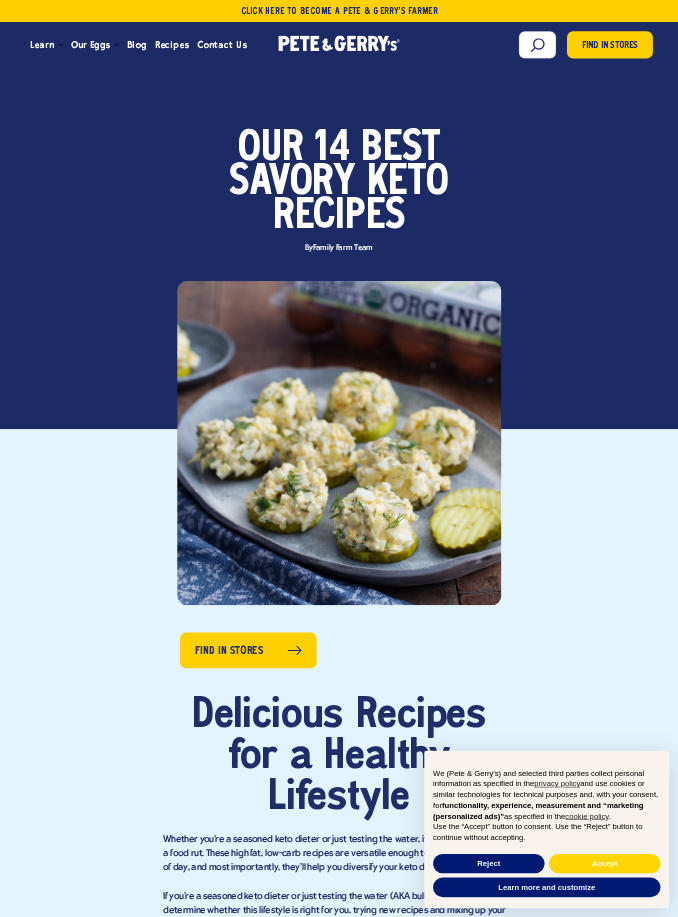 scroll, scrollTop: 0, scrollLeft: 0, axis: both 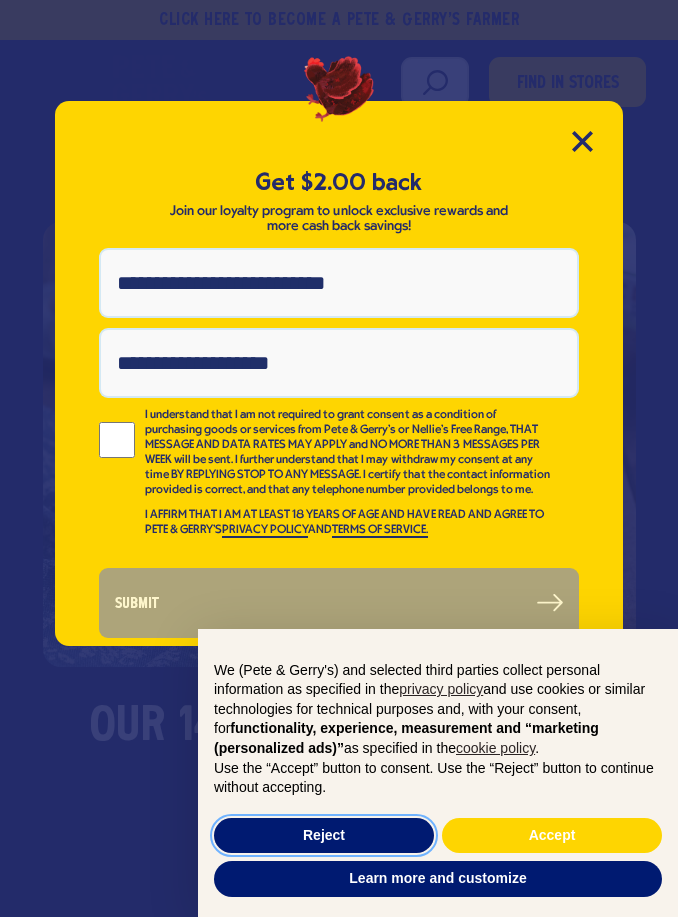 click on "Reject" at bounding box center (324, 836) 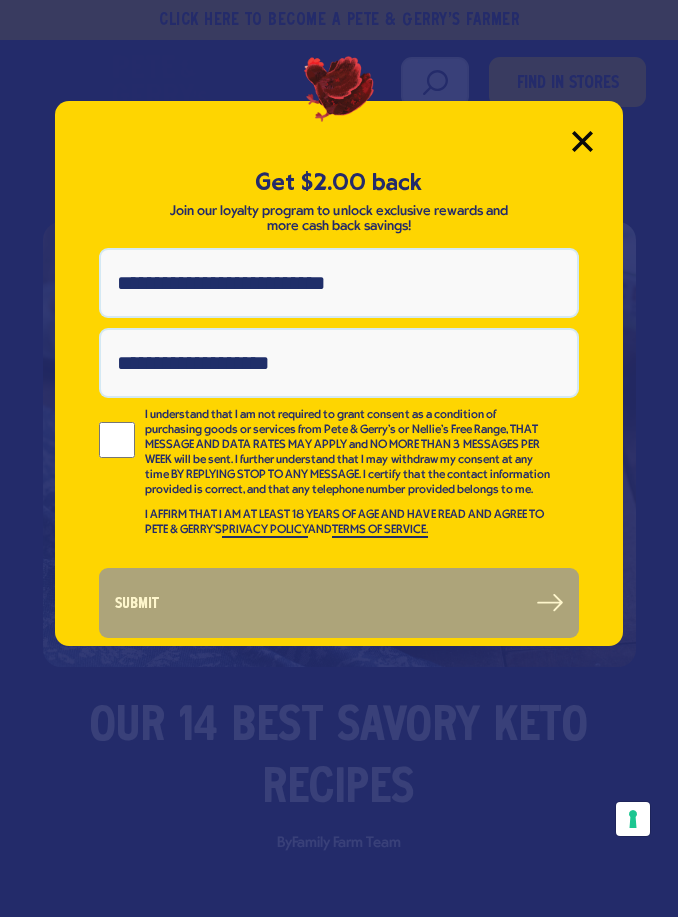 click 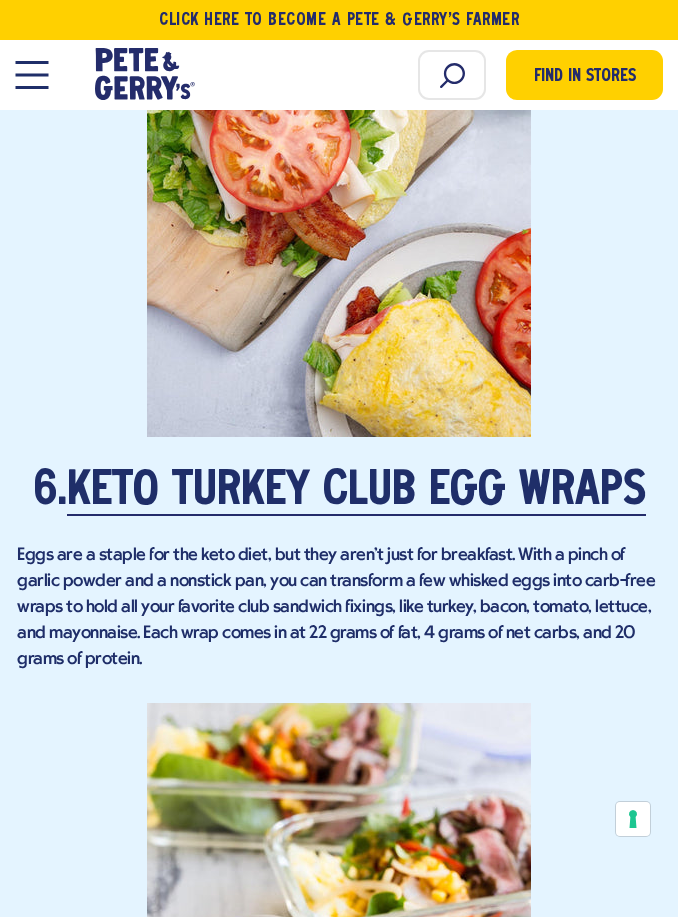 scroll, scrollTop: 5419, scrollLeft: 0, axis: vertical 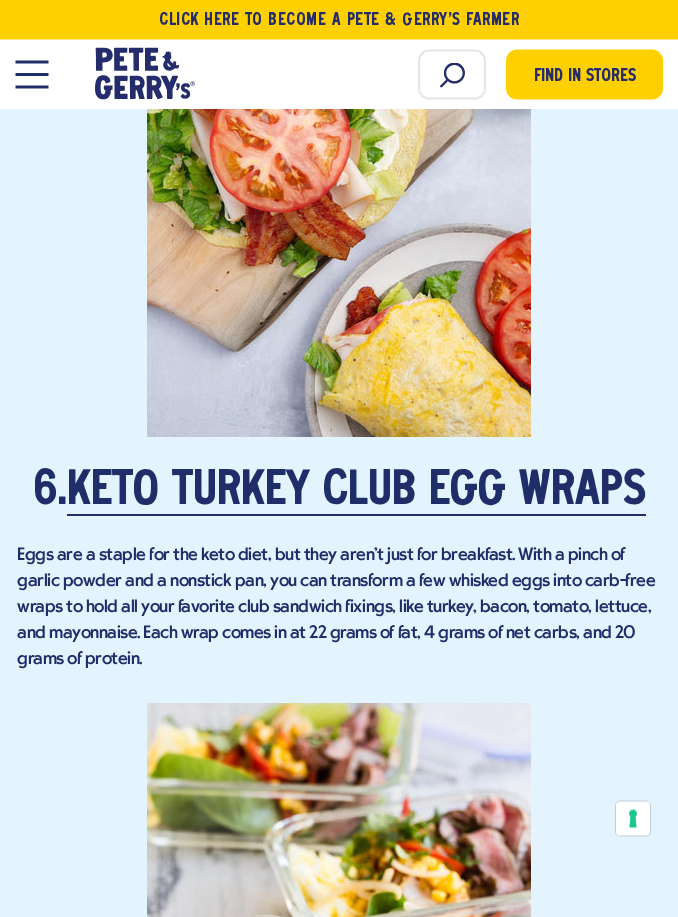 click on "Keto Turkey Club Egg Wraps" at bounding box center (356, 493) 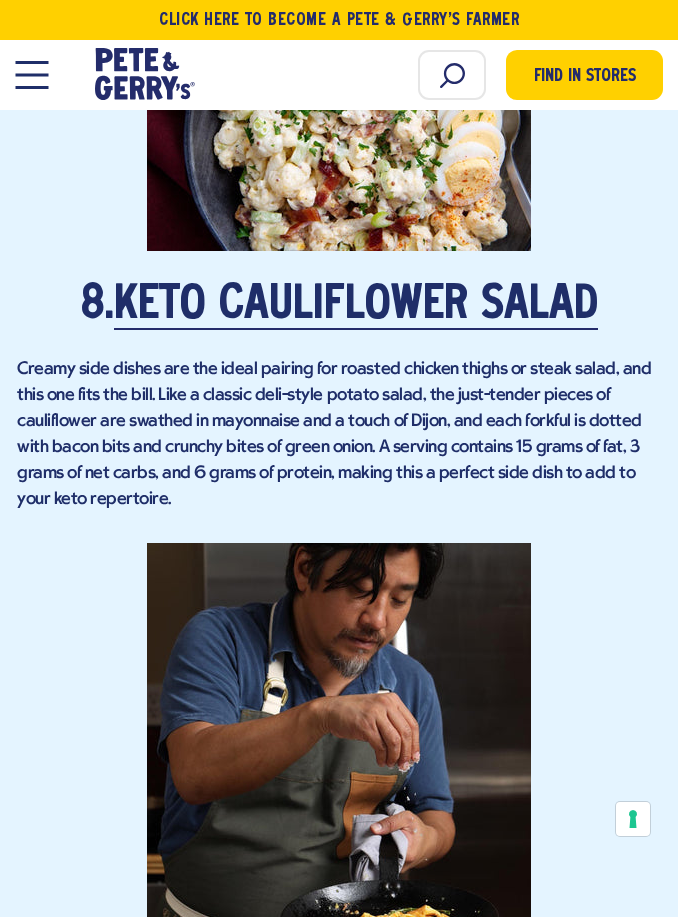 scroll, scrollTop: 7173, scrollLeft: 0, axis: vertical 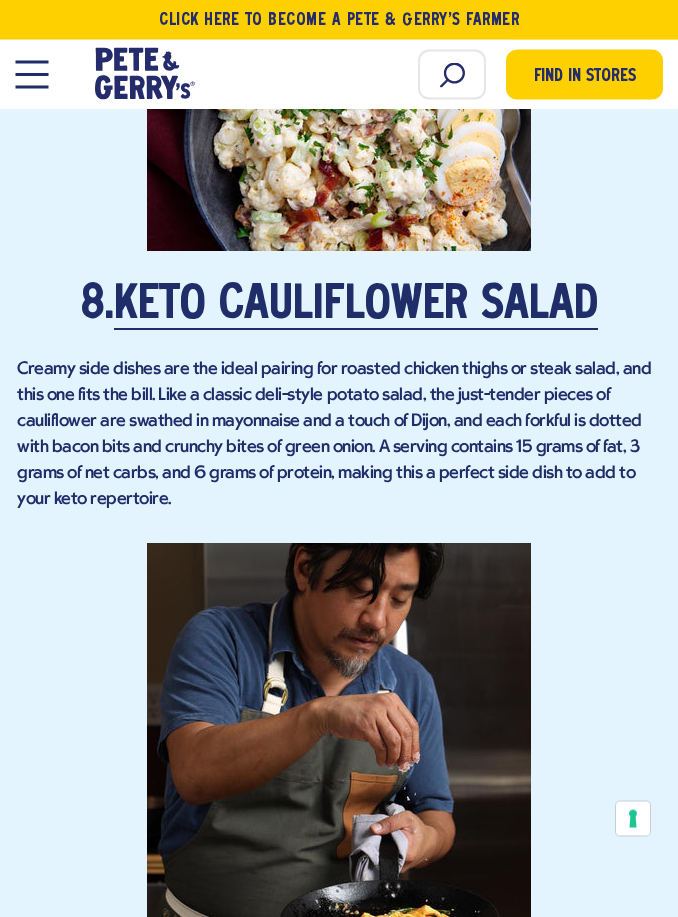 click at bounding box center [31, 75] 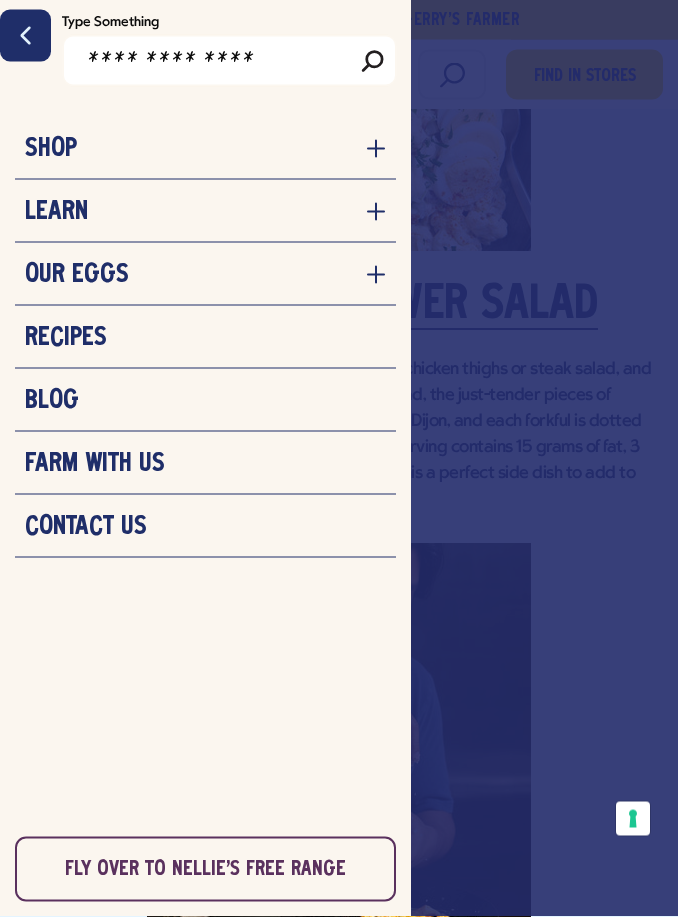 scroll, scrollTop: 7174, scrollLeft: 0, axis: vertical 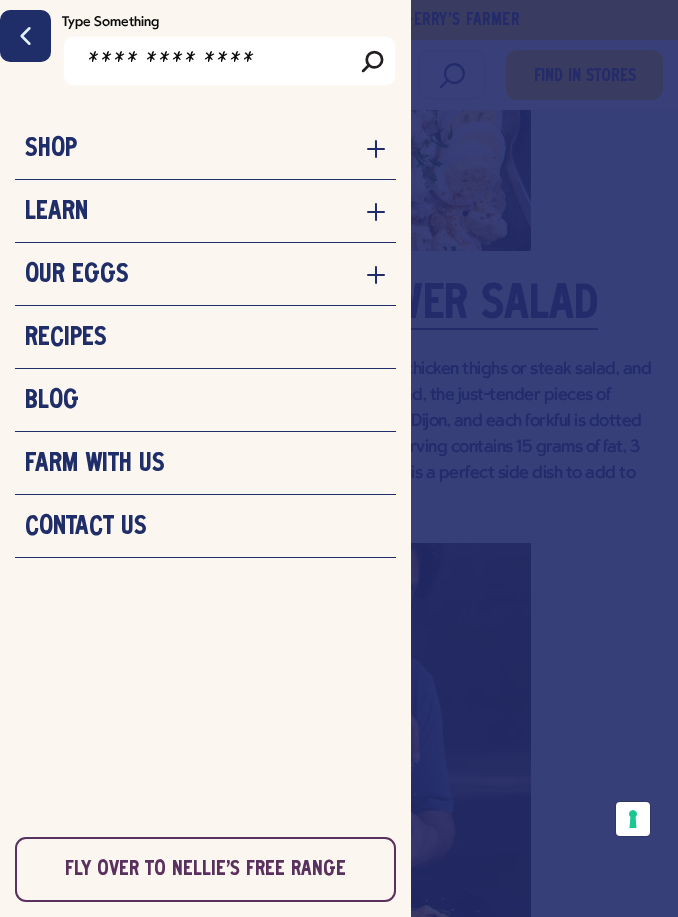 click at bounding box center (339, 458) 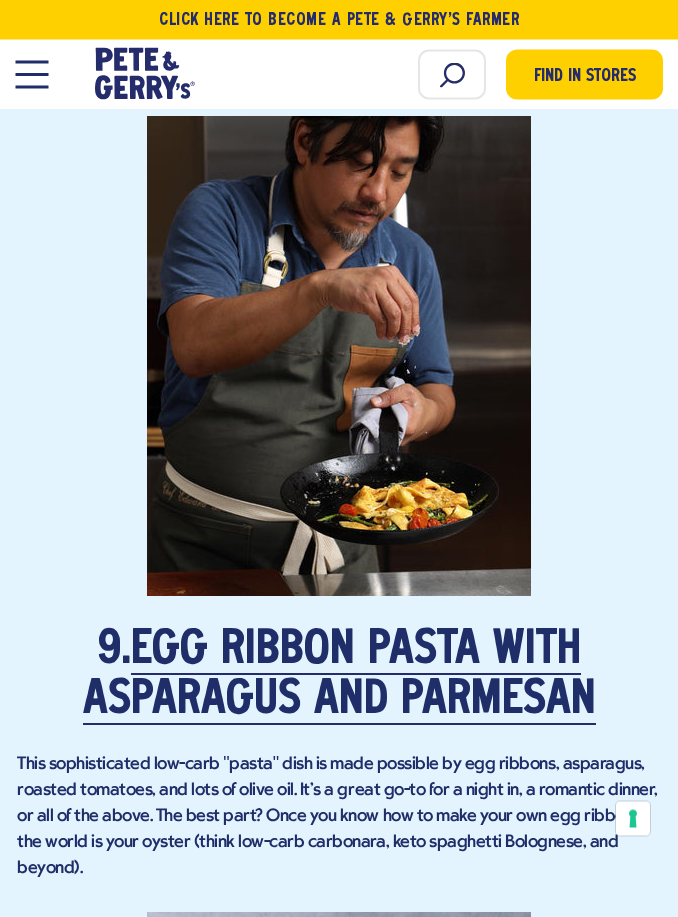 scroll, scrollTop: 7602, scrollLeft: 0, axis: vertical 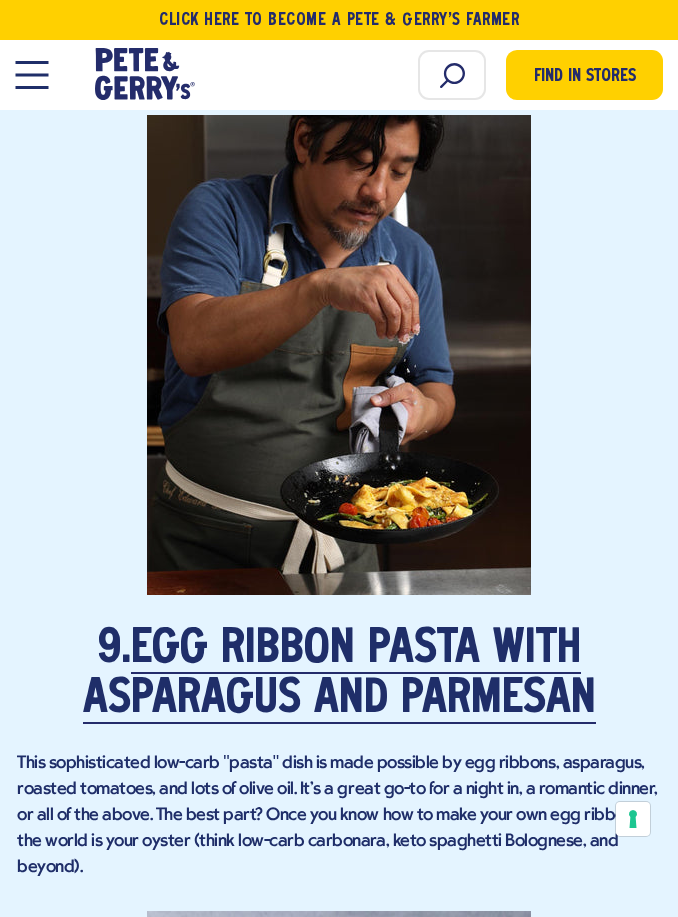 click on "Egg Ribbon Pasta with Asparagus and Parmesan" at bounding box center (339, 675) 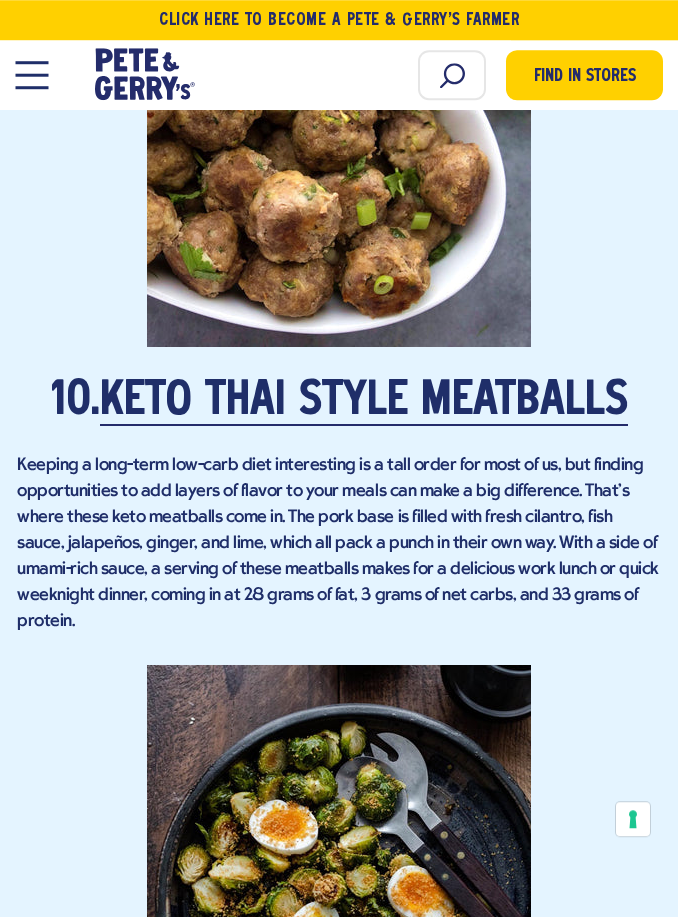 scroll, scrollTop: 8645, scrollLeft: 0, axis: vertical 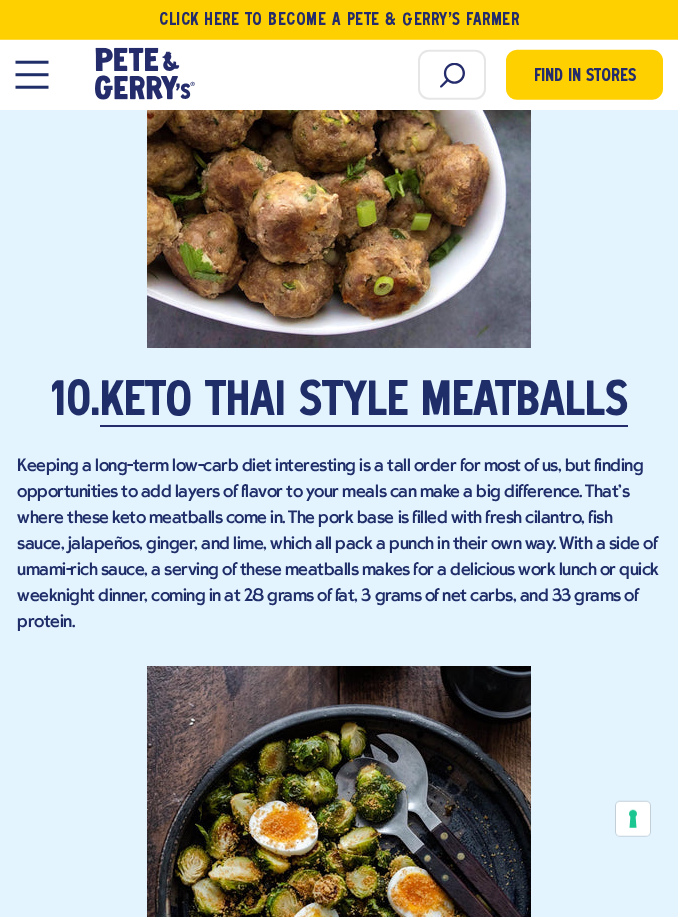click on "Keto Thai Style Meatballs" at bounding box center (364, 403) 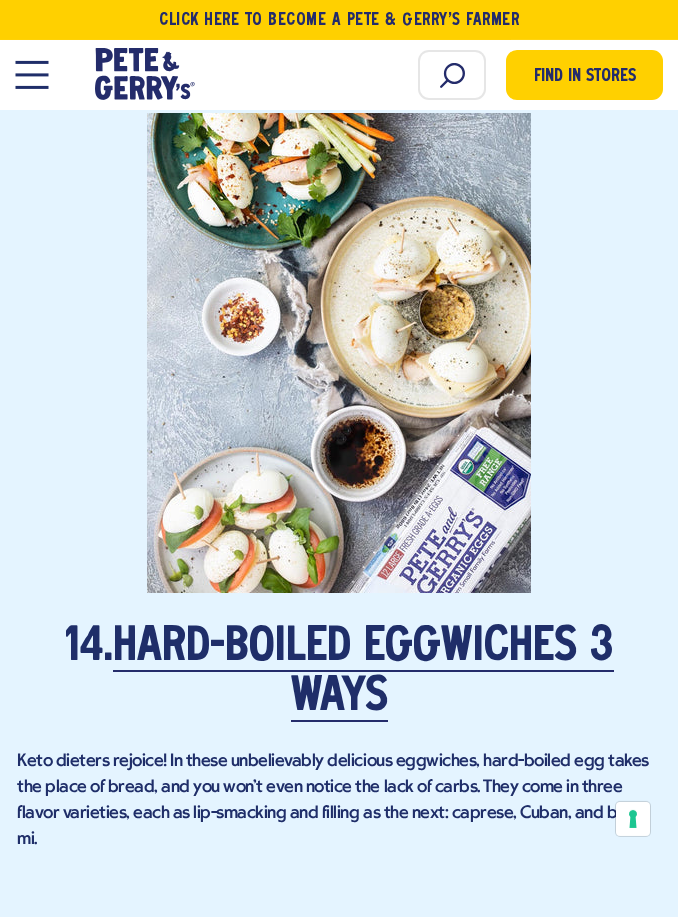 scroll, scrollTop: 11492, scrollLeft: 0, axis: vertical 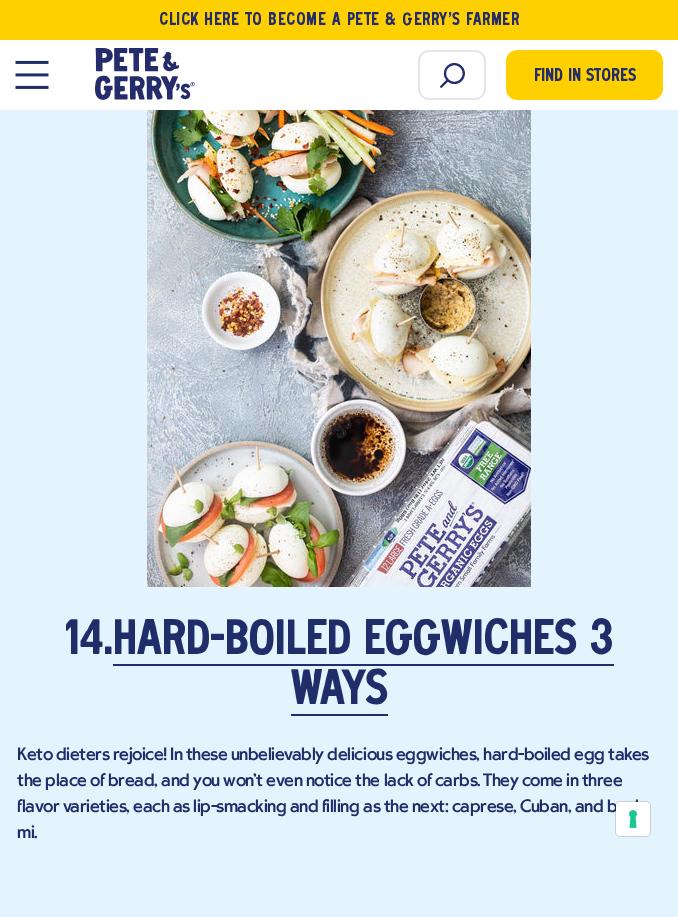 click on "Hard-Boiled Eggwiches 3 Ways" at bounding box center [363, 667] 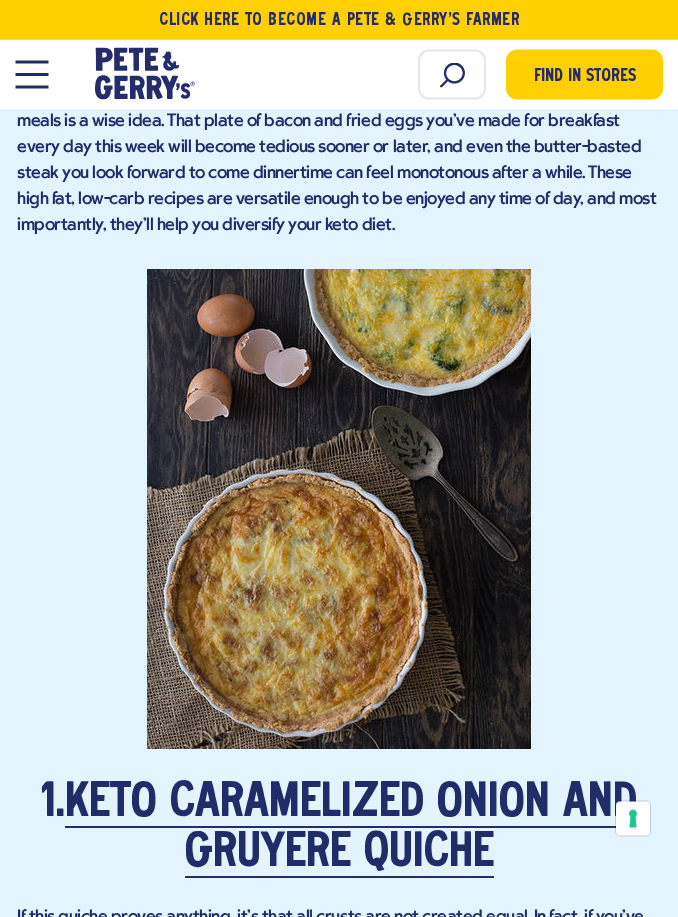 scroll, scrollTop: 1302, scrollLeft: 0, axis: vertical 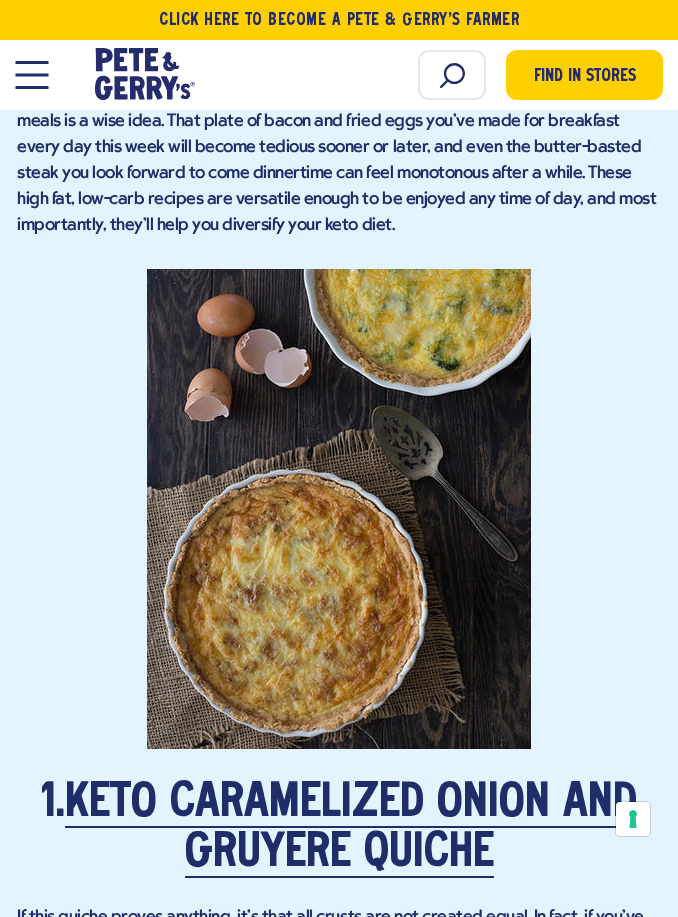 click on "Keto Caramelized Onion and Gruyere Quiche" at bounding box center (351, 829) 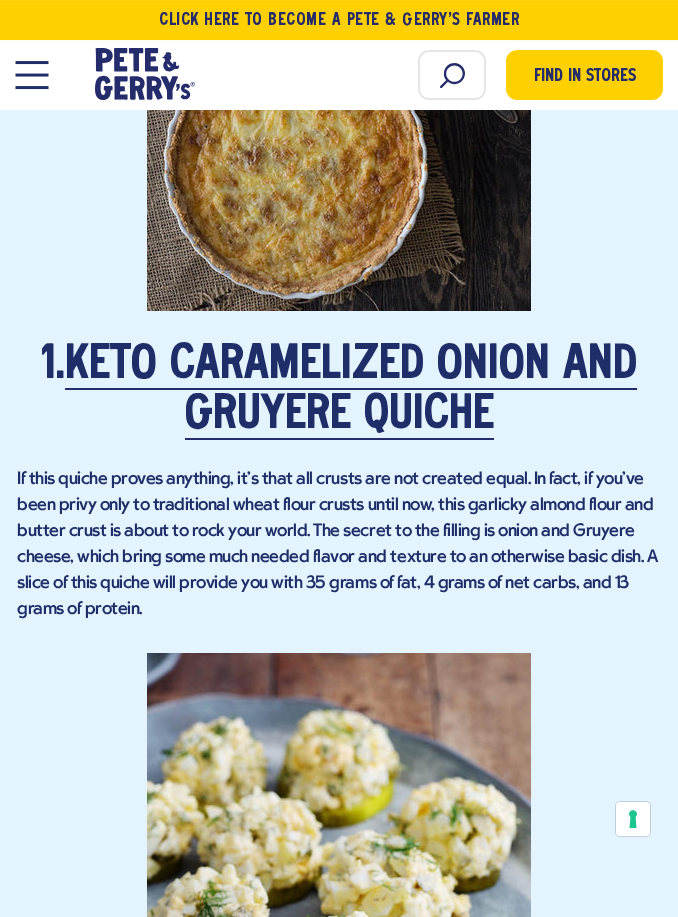 scroll, scrollTop: 1739, scrollLeft: 0, axis: vertical 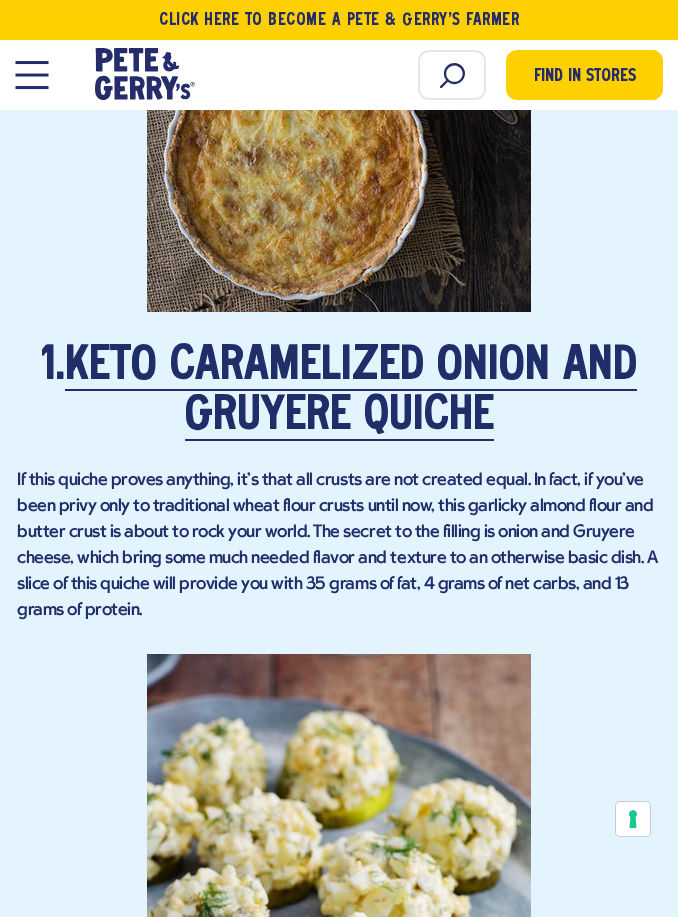 click on "Keto Caramelized Onion and Gruyere Quiche" at bounding box center [351, 392] 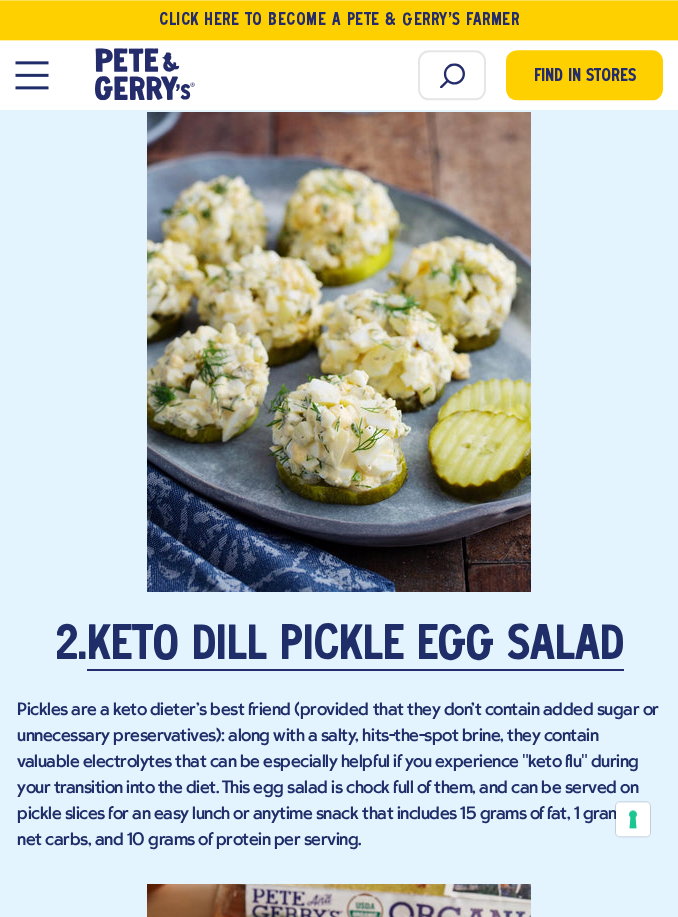scroll, scrollTop: 2293, scrollLeft: 0, axis: vertical 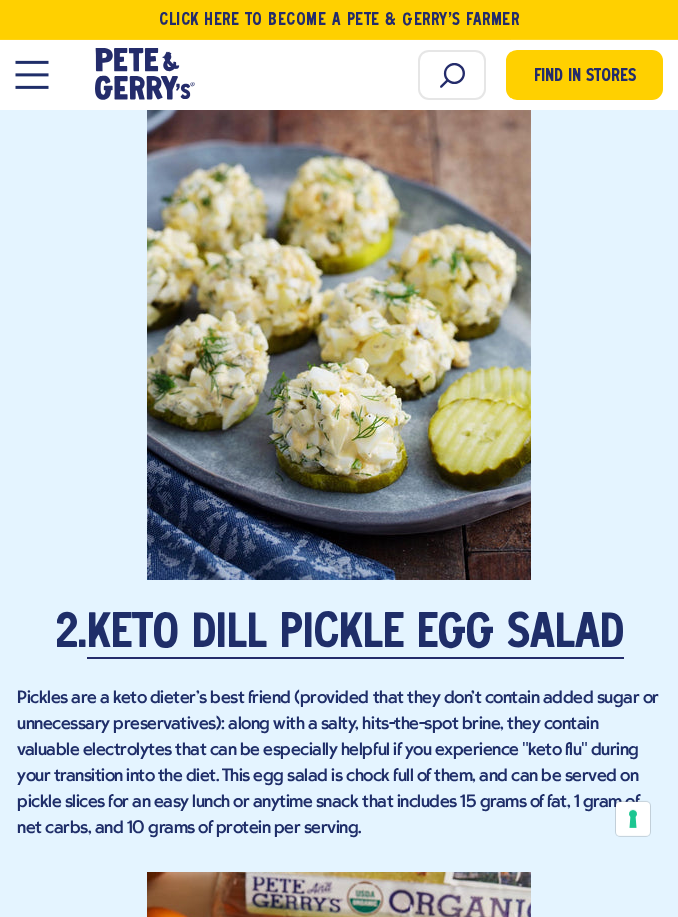click on "Keto Dill Pickle Egg Salad" at bounding box center (355, 635) 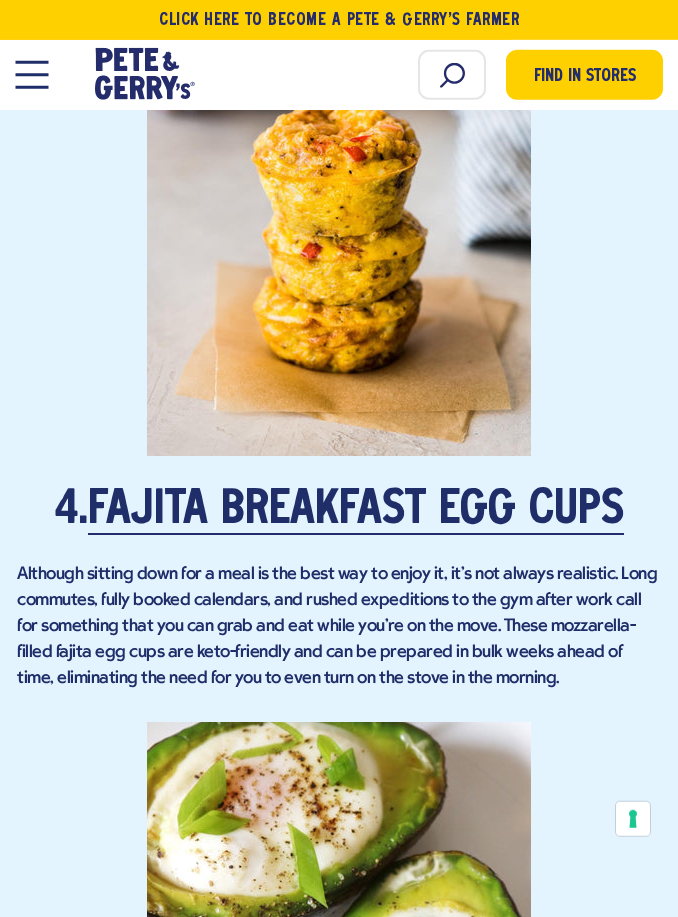 scroll, scrollTop: 3905, scrollLeft: 0, axis: vertical 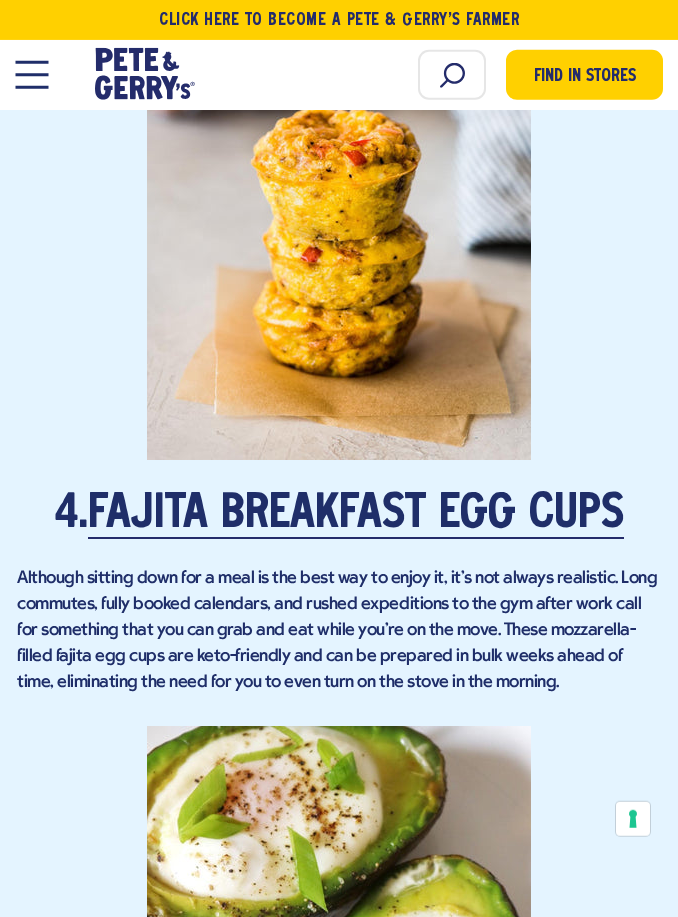 click on "Fajita Breakfast Egg Cups" at bounding box center [356, 515] 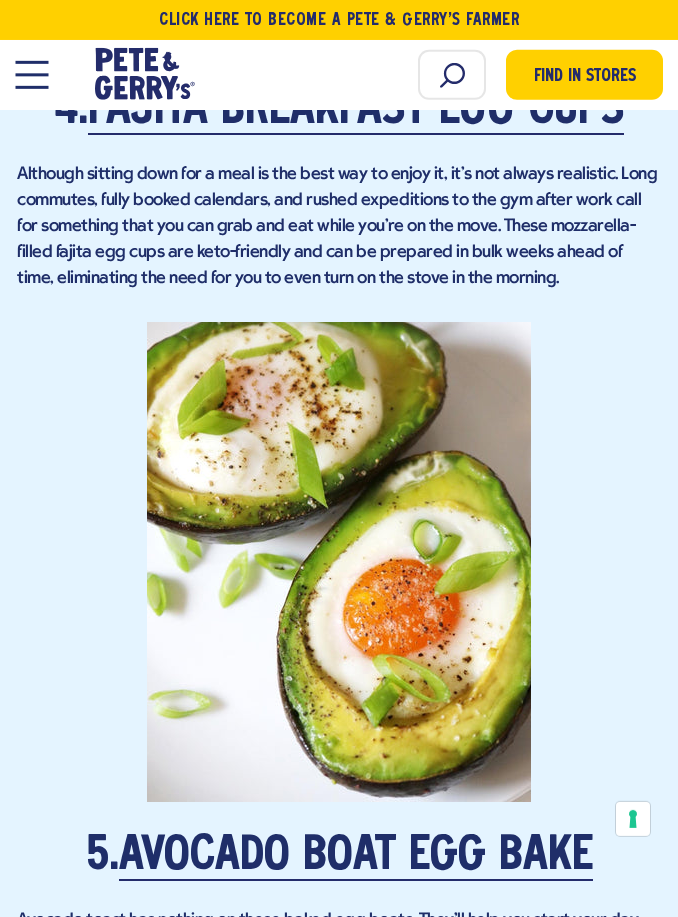 scroll, scrollTop: 4320, scrollLeft: 0, axis: vertical 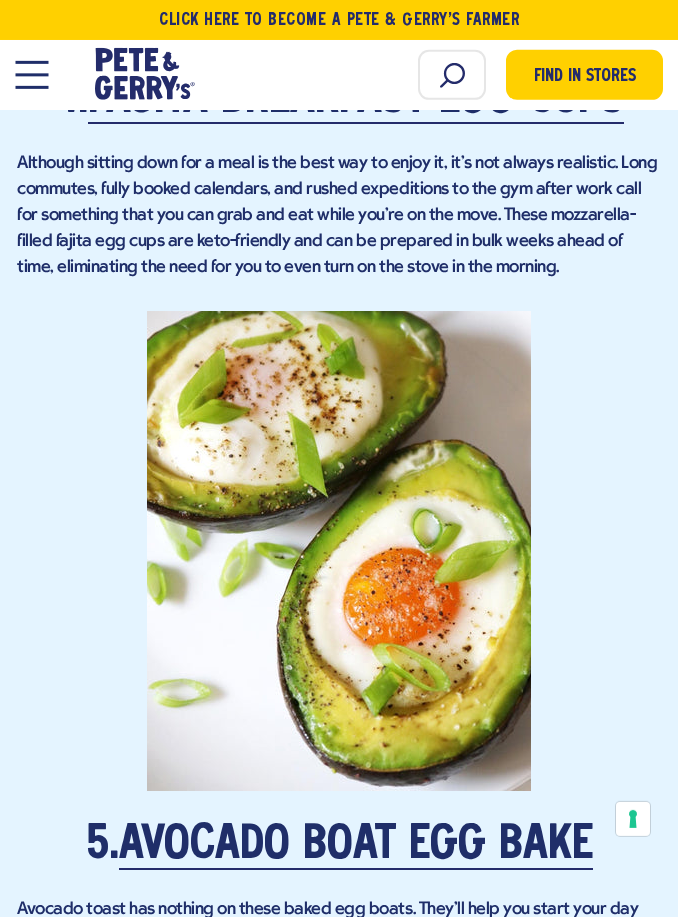 click on "Avocado Boat Egg Bake" at bounding box center (356, 846) 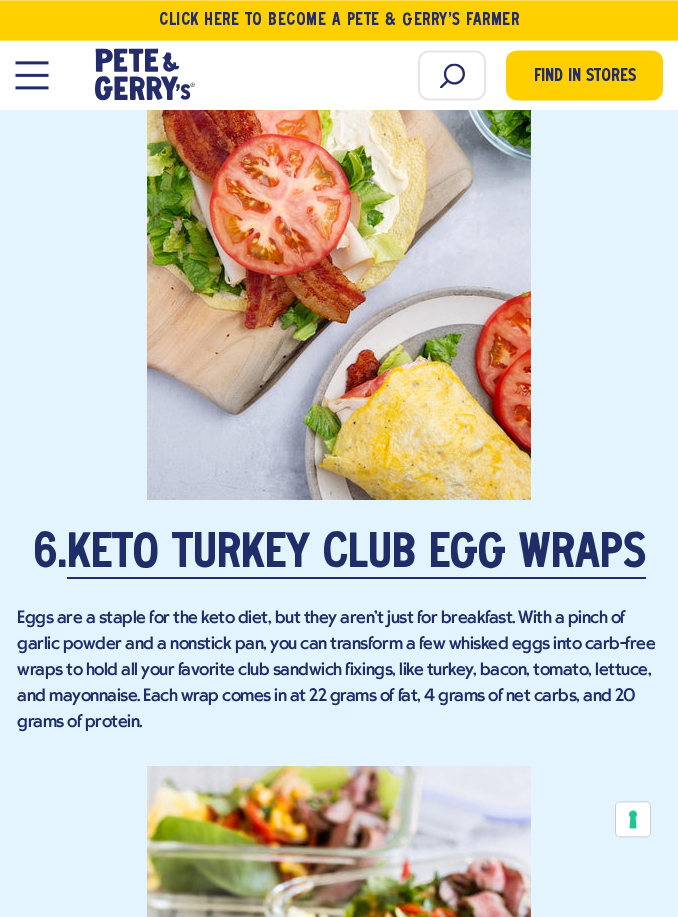 scroll, scrollTop: 5357, scrollLeft: 0, axis: vertical 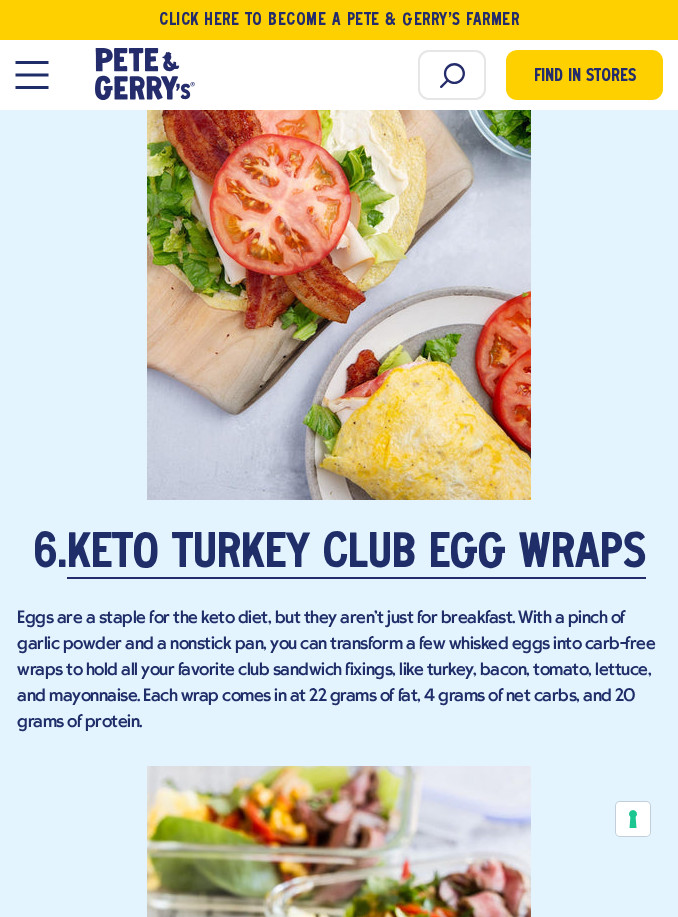 click on "Keto Turkey Club Egg Wraps" at bounding box center [356, 555] 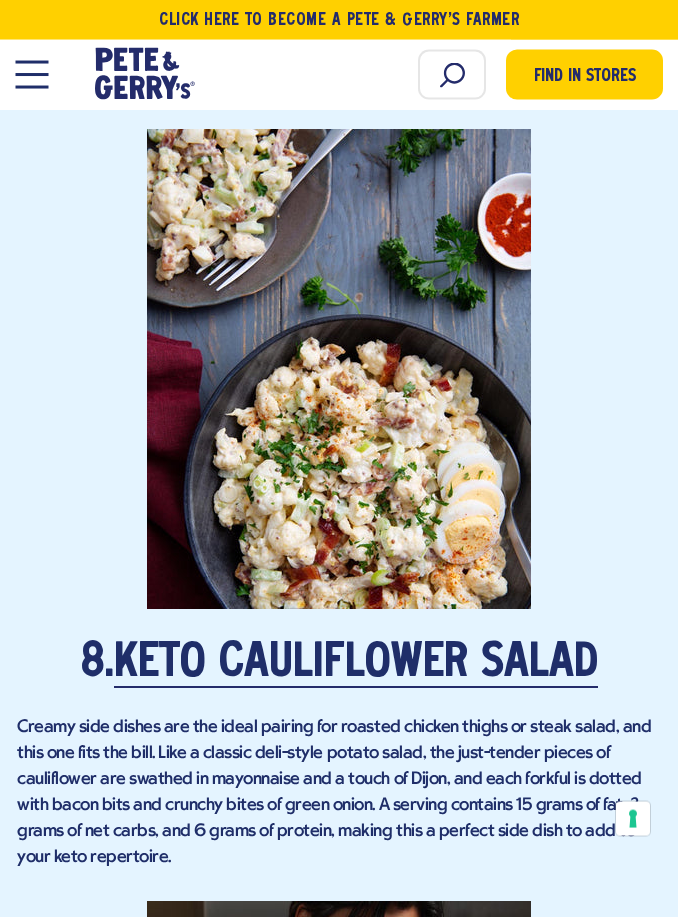 scroll, scrollTop: 6836, scrollLeft: 0, axis: vertical 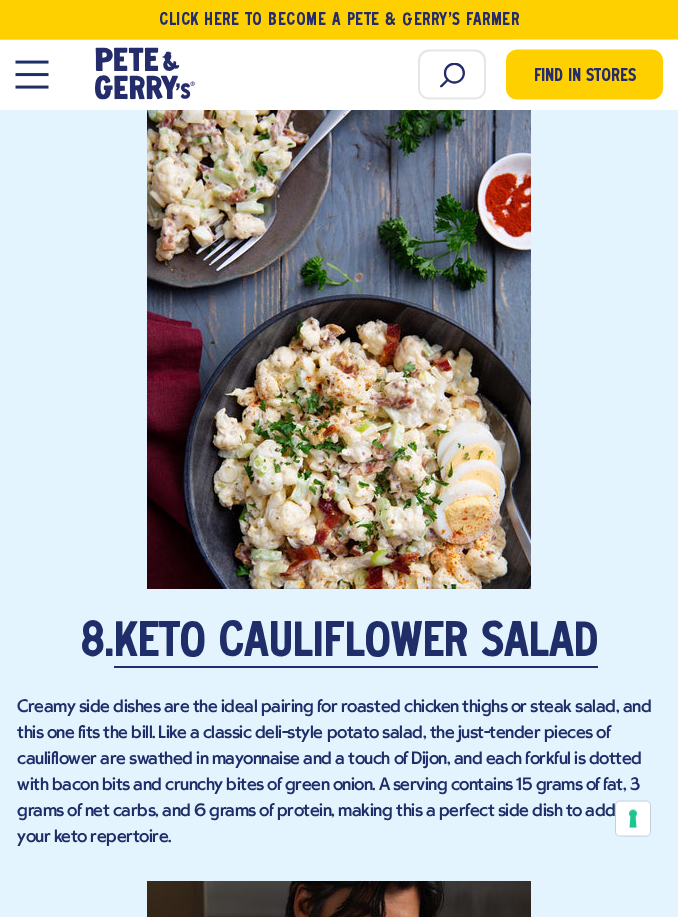 click on "Keto Cauliflower Salad" at bounding box center (356, 644) 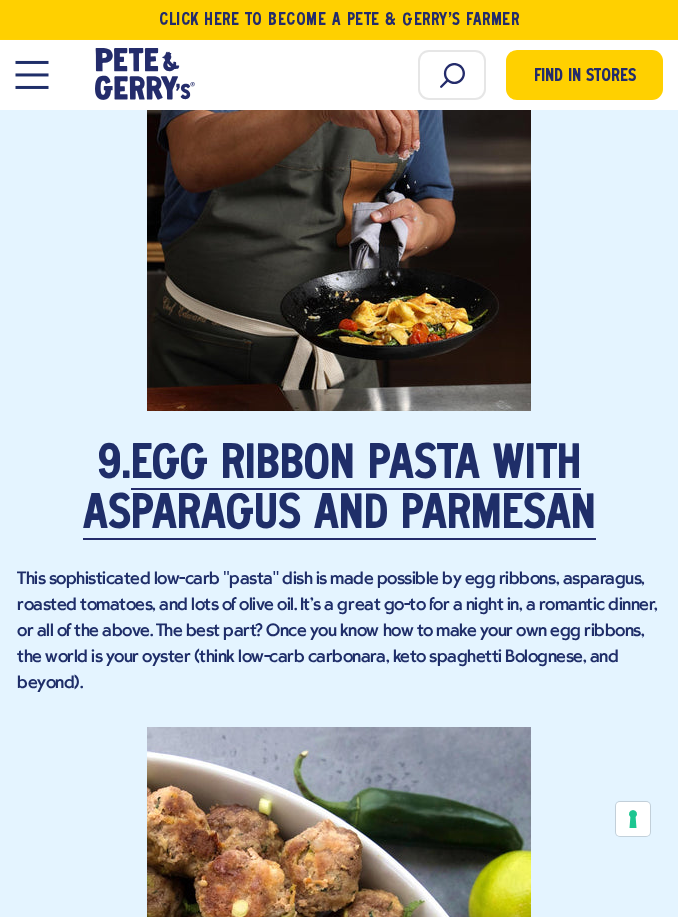 scroll, scrollTop: 7787, scrollLeft: 0, axis: vertical 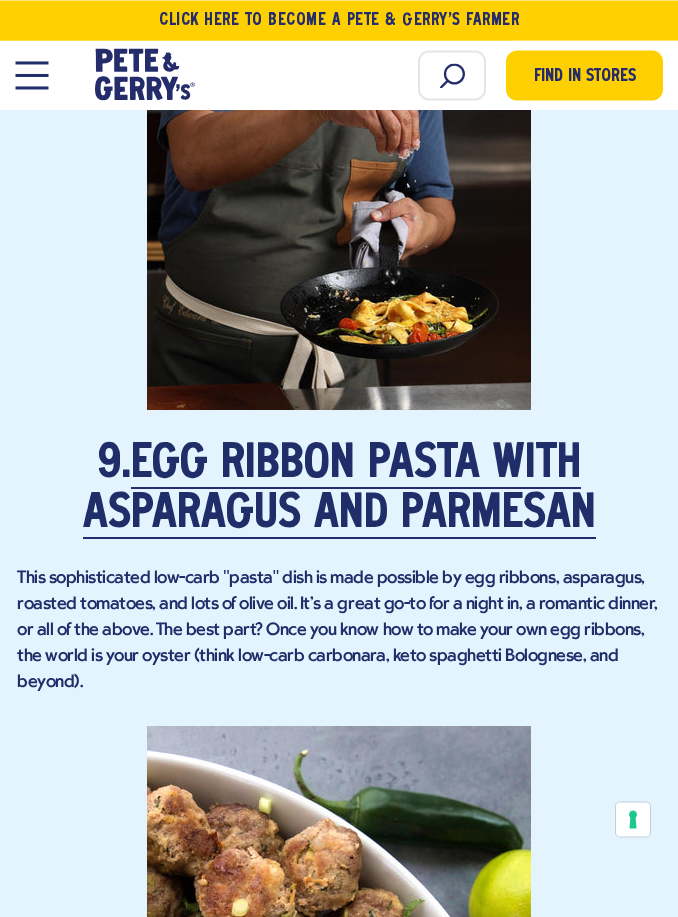 click on "Egg Ribbon Pasta with Asparagus and Parmesan" at bounding box center (339, 490) 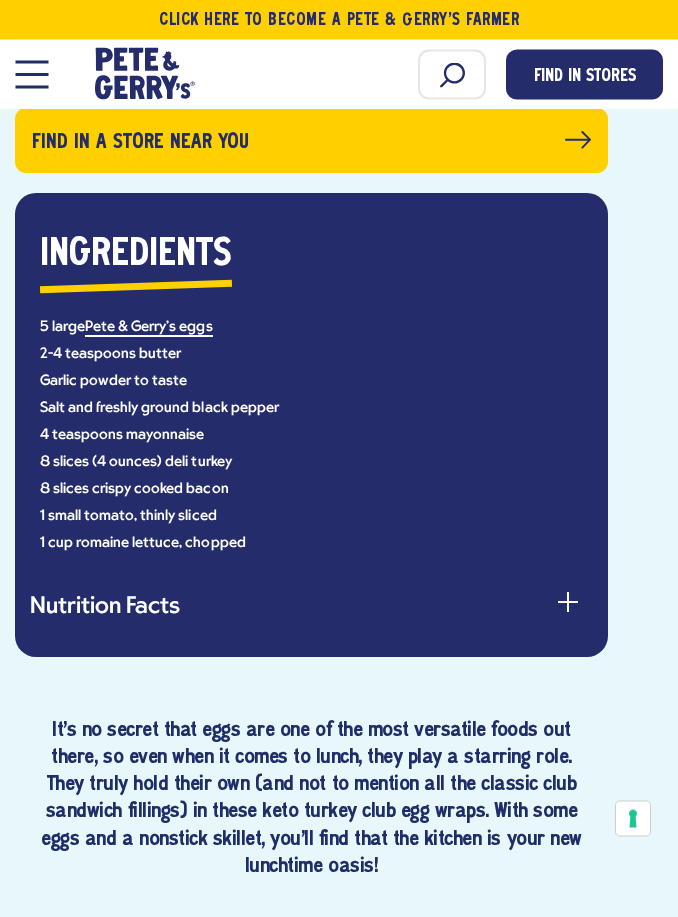 scroll, scrollTop: 971, scrollLeft: 0, axis: vertical 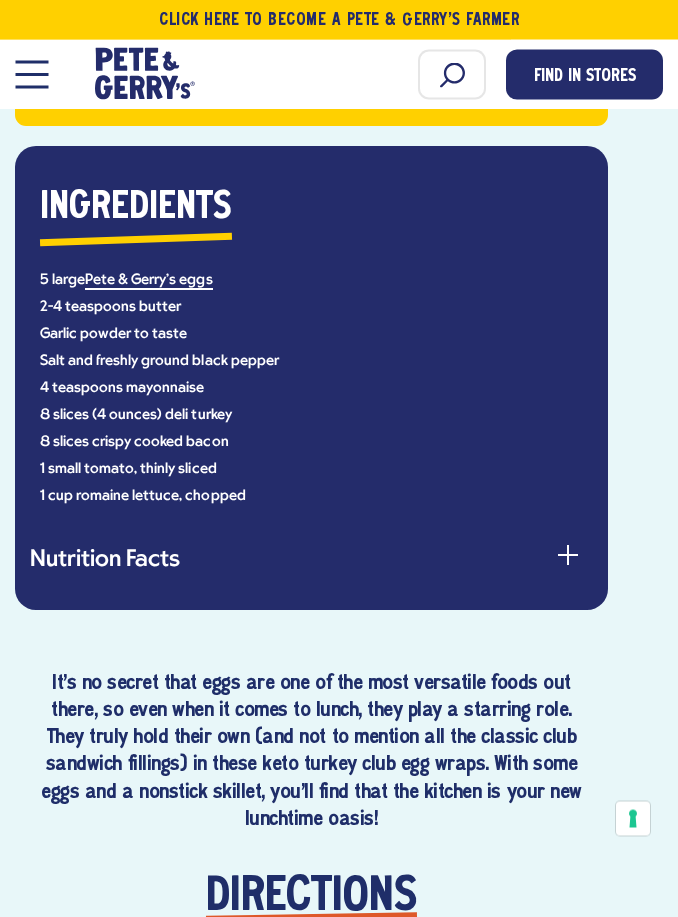 click on "Nutrition Facts" at bounding box center (311, 562) 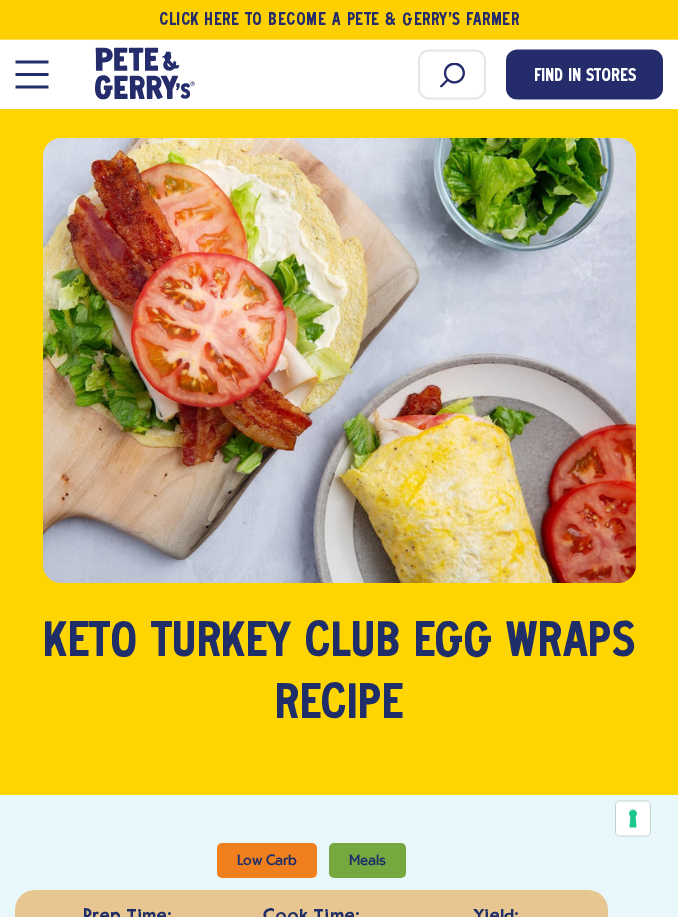 scroll, scrollTop: 0, scrollLeft: 0, axis: both 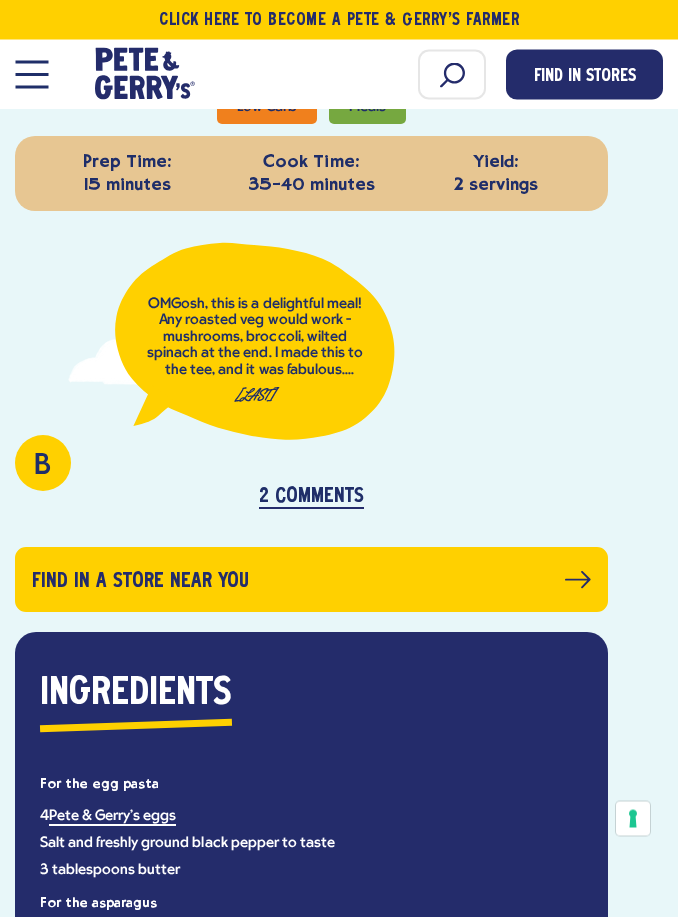 click on "2 Comments" at bounding box center [311, 498] 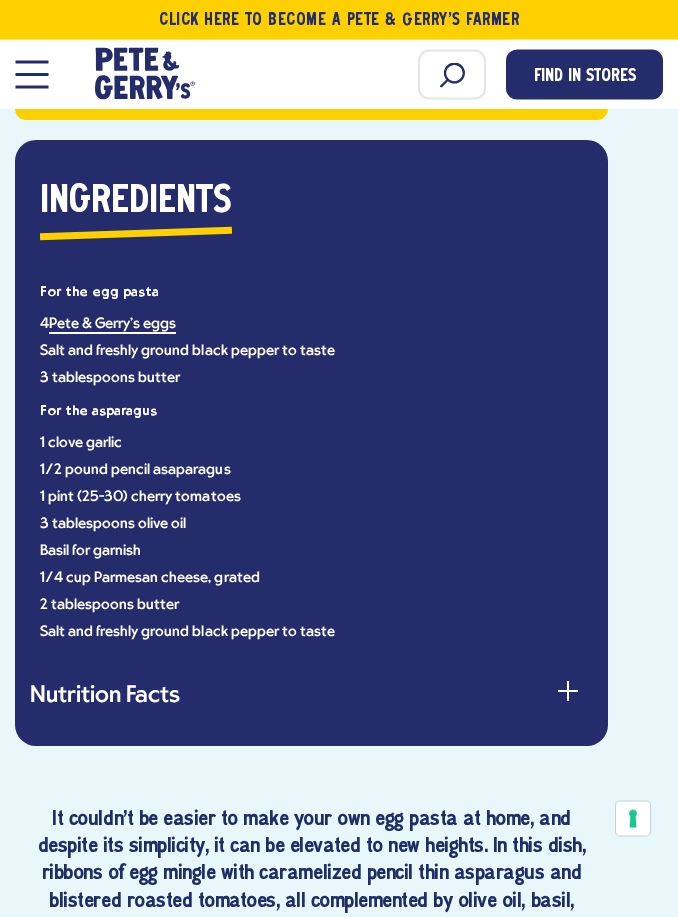 scroll, scrollTop: 1396, scrollLeft: 0, axis: vertical 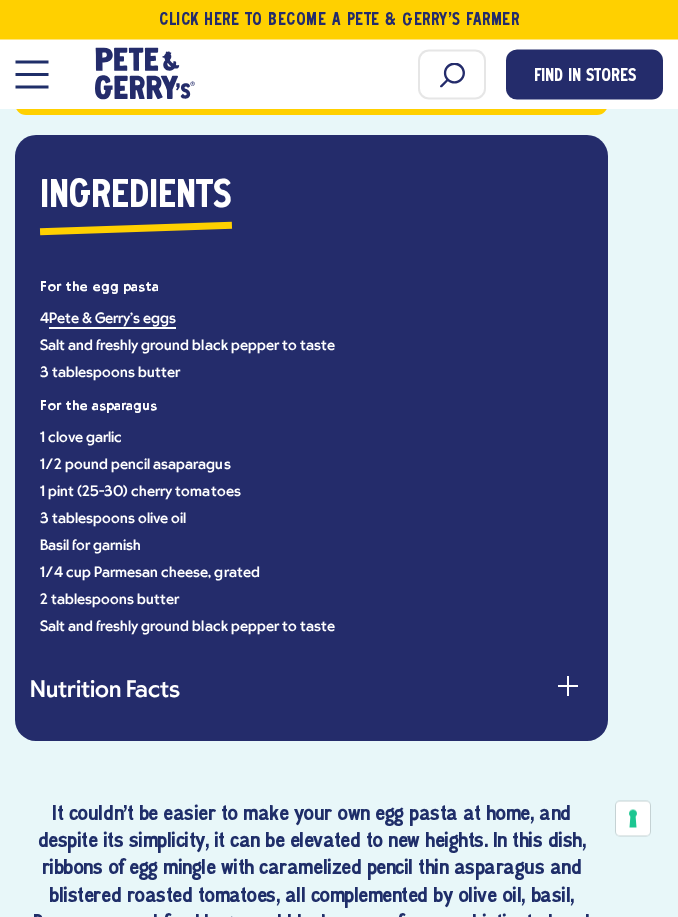 click at bounding box center [568, 696] 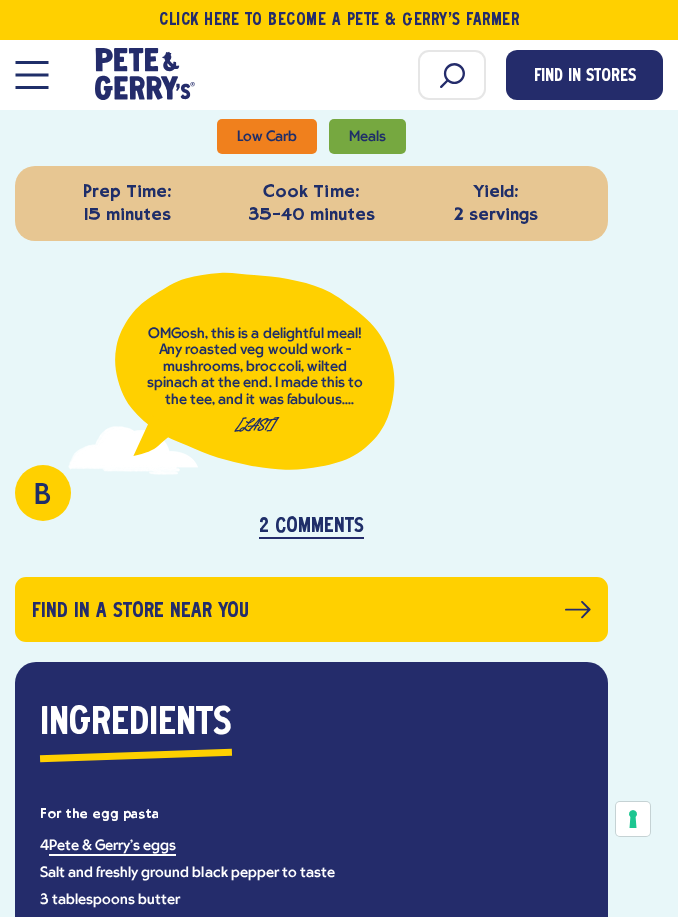 scroll, scrollTop: 869, scrollLeft: 0, axis: vertical 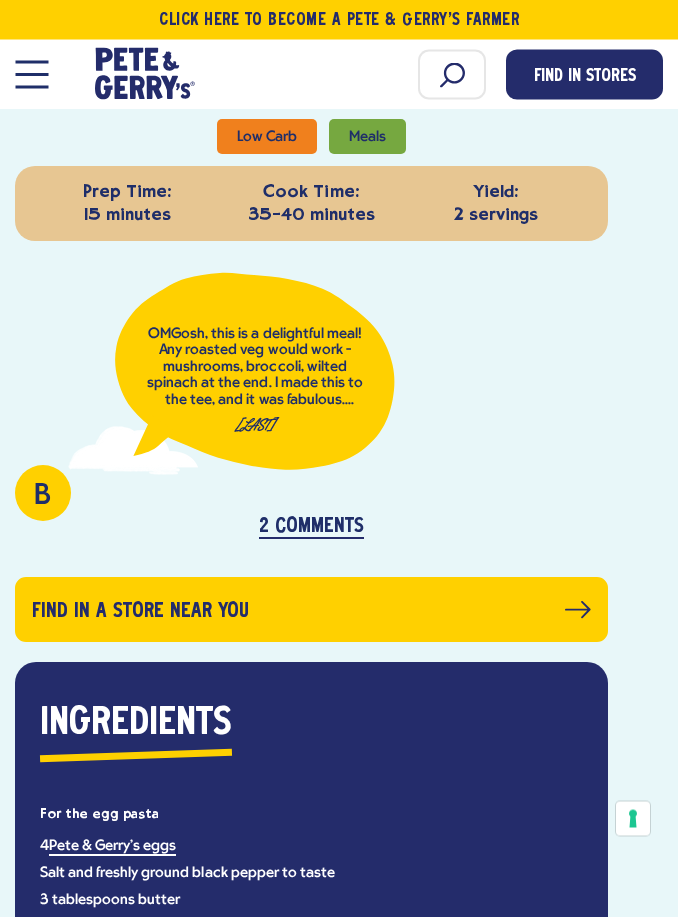 click on "2 Comments" at bounding box center [311, 528] 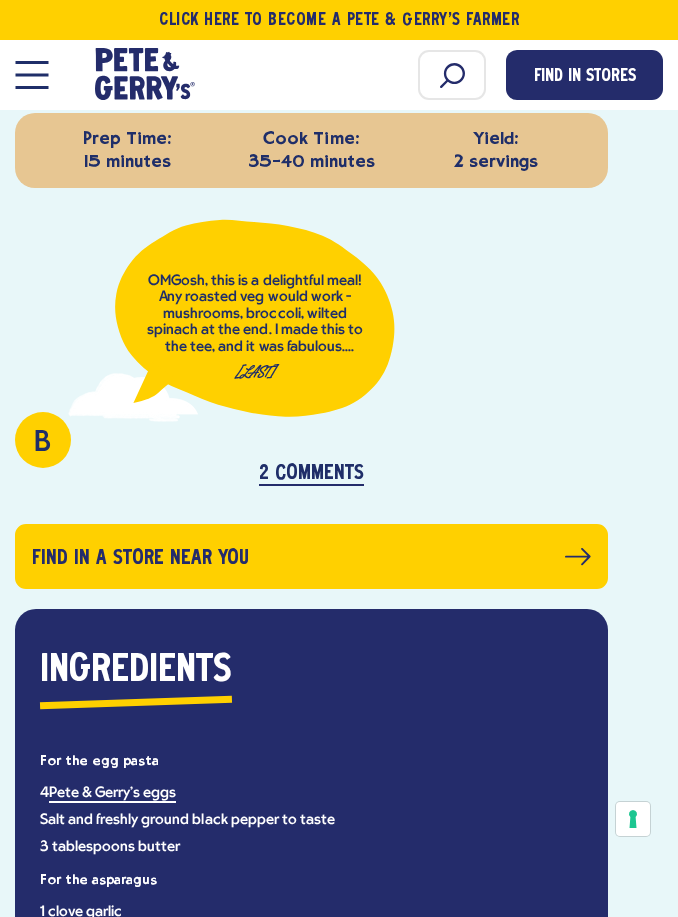 scroll, scrollTop: 931, scrollLeft: 0, axis: vertical 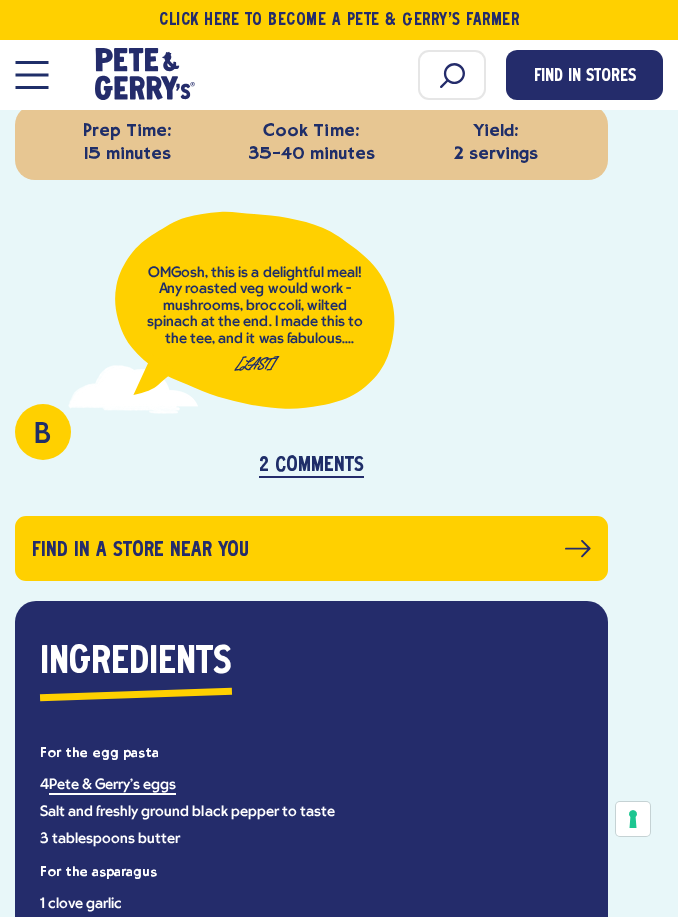 click on "Your consent preferences for tracking technologies" at bounding box center [633, 819] 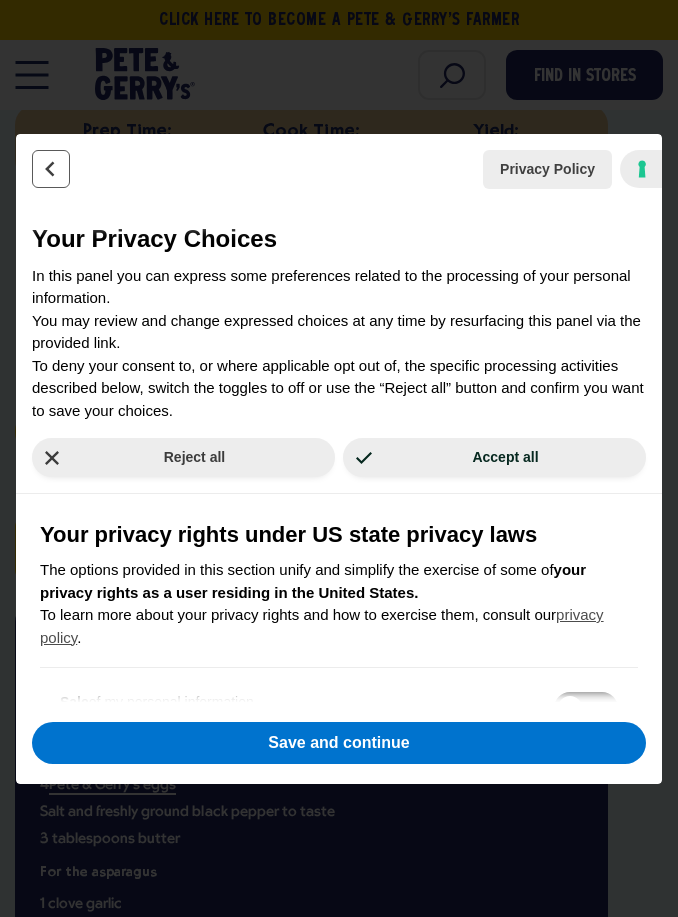 click 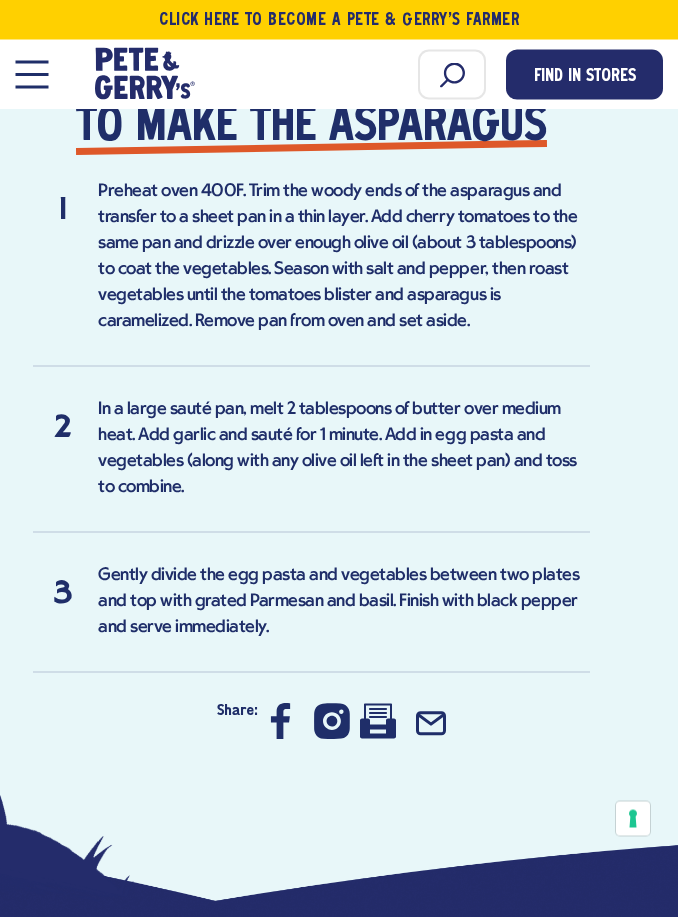 scroll, scrollTop: 3576, scrollLeft: 0, axis: vertical 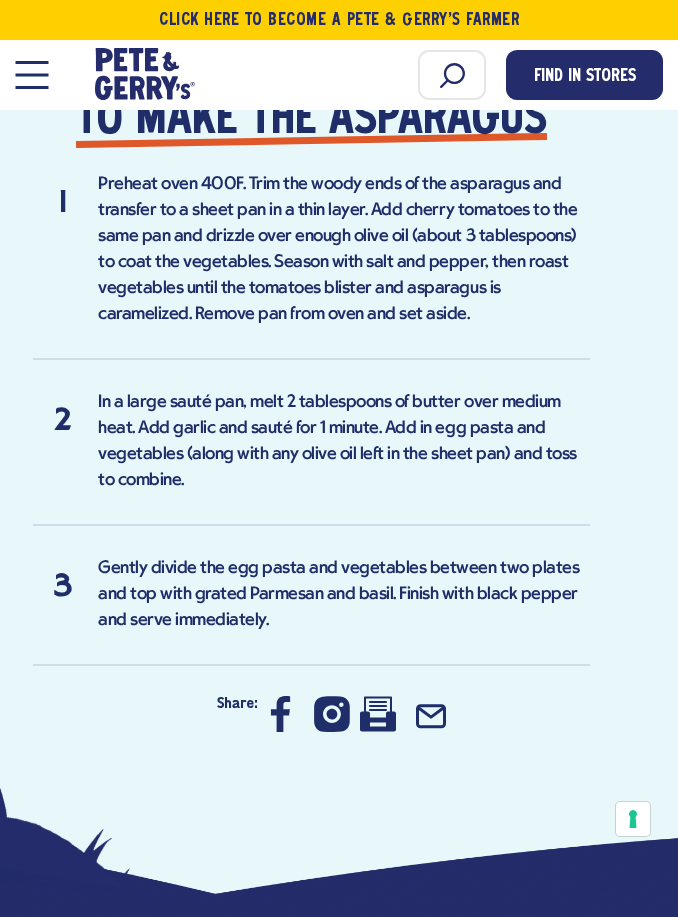 click 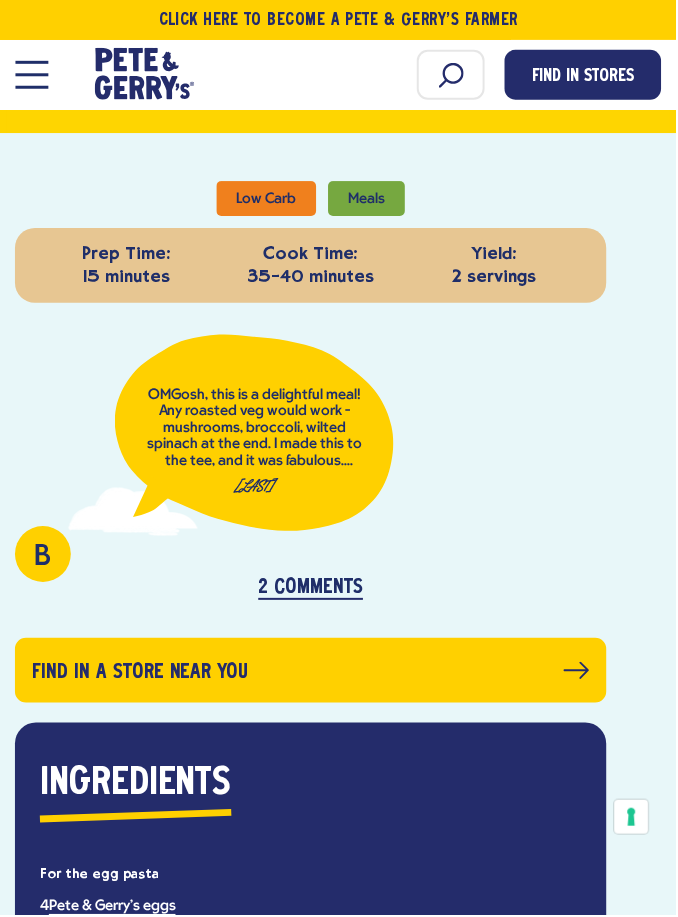 scroll, scrollTop: 806, scrollLeft: 0, axis: vertical 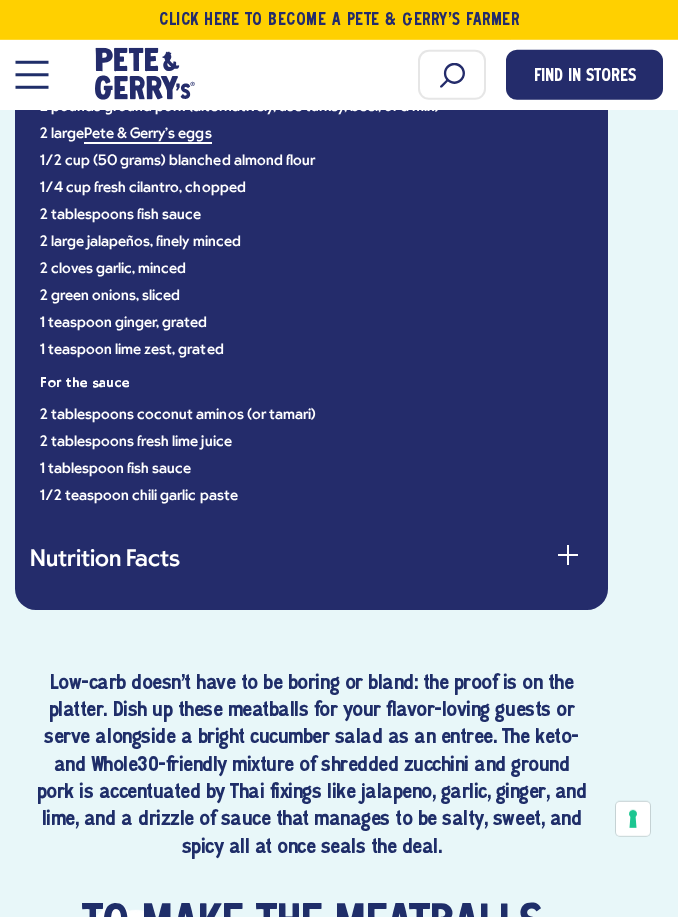 click on "Nutrition Facts" at bounding box center [311, 561] 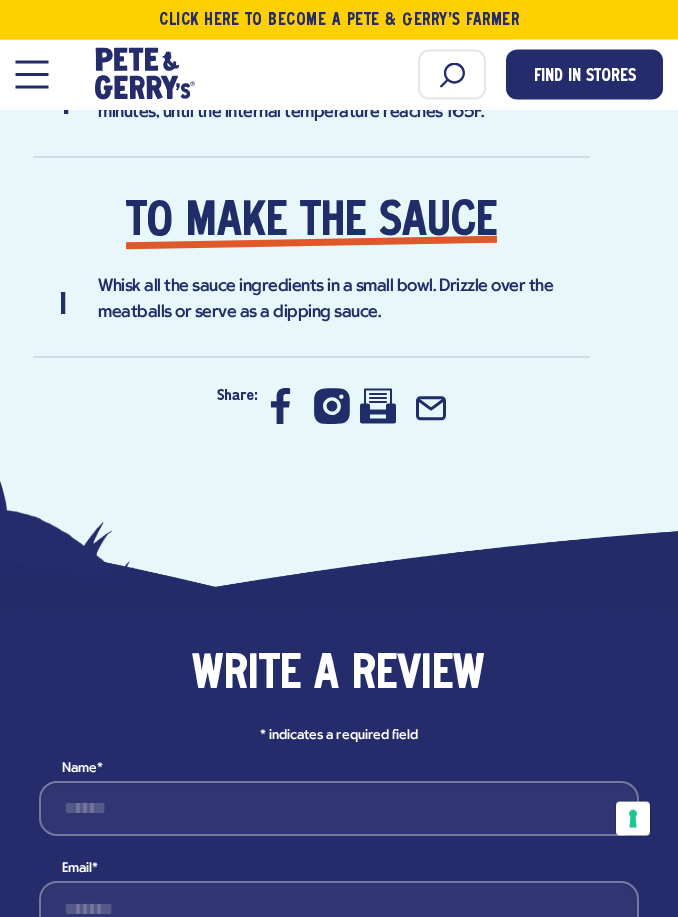 scroll, scrollTop: 3395, scrollLeft: 0, axis: vertical 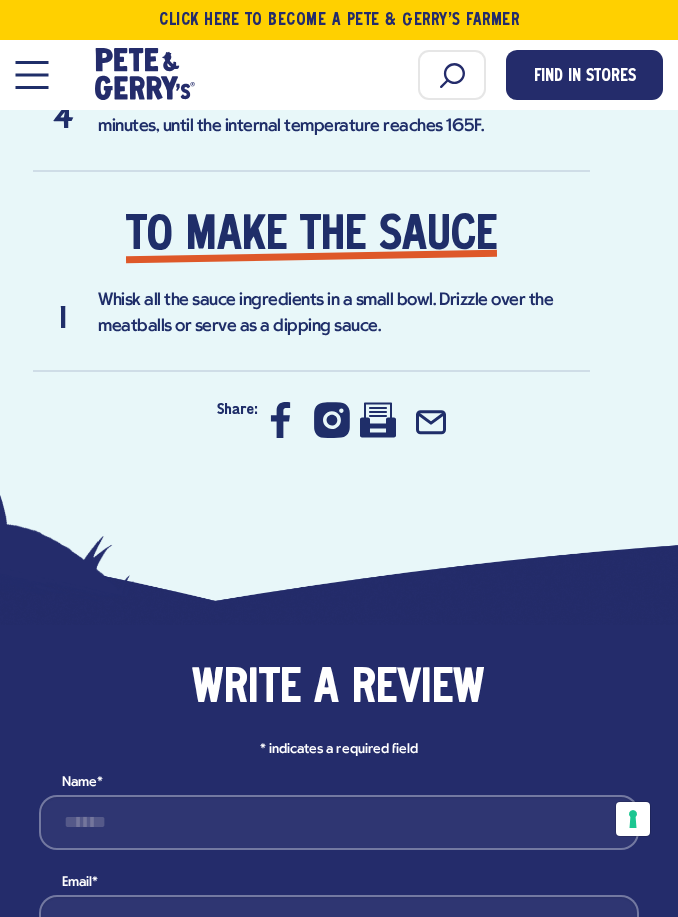 click 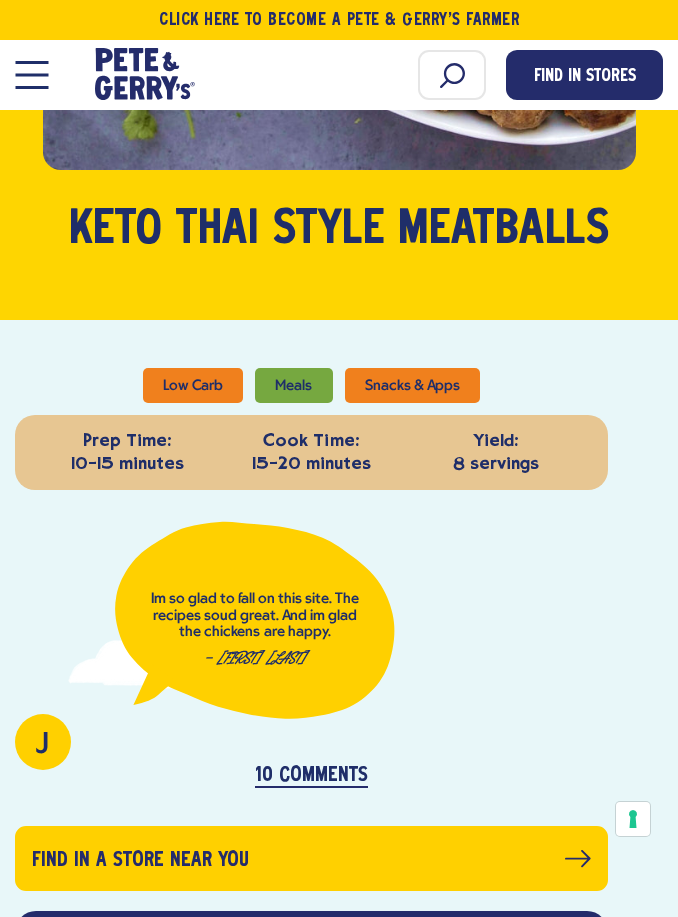 scroll, scrollTop: 497, scrollLeft: 0, axis: vertical 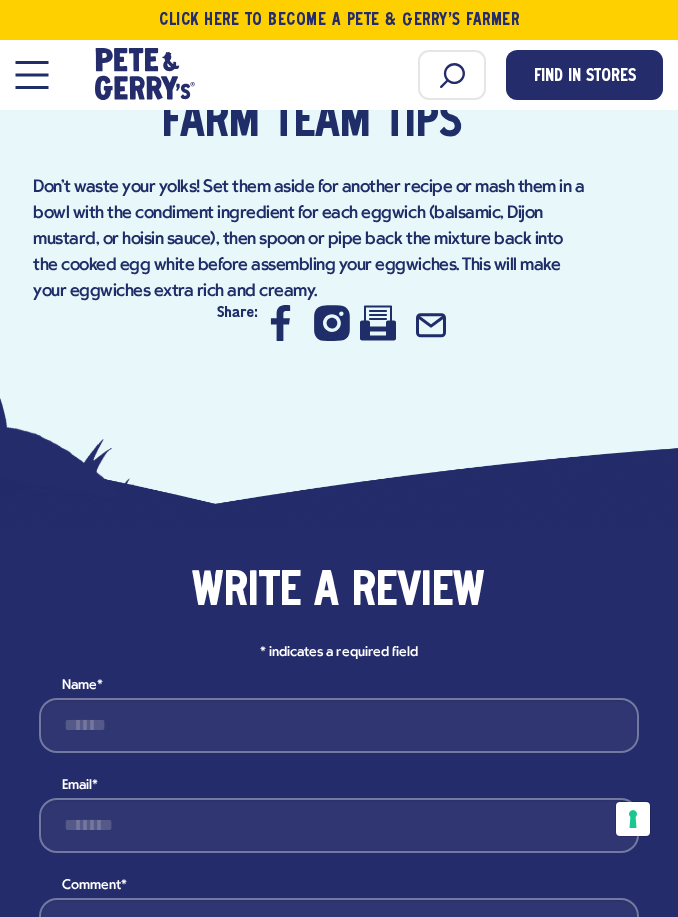 click 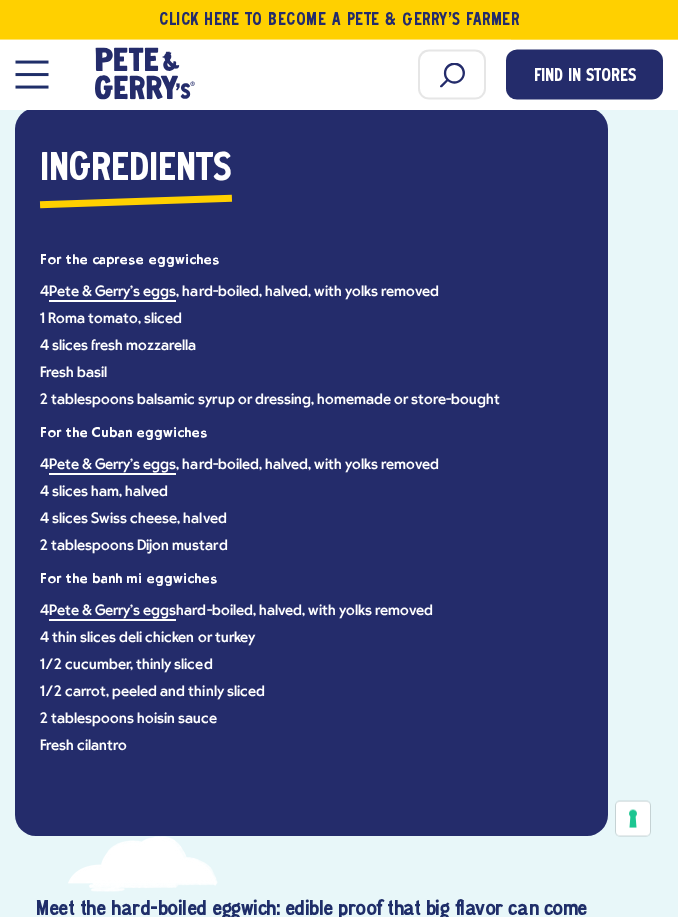 scroll, scrollTop: 1056, scrollLeft: 0, axis: vertical 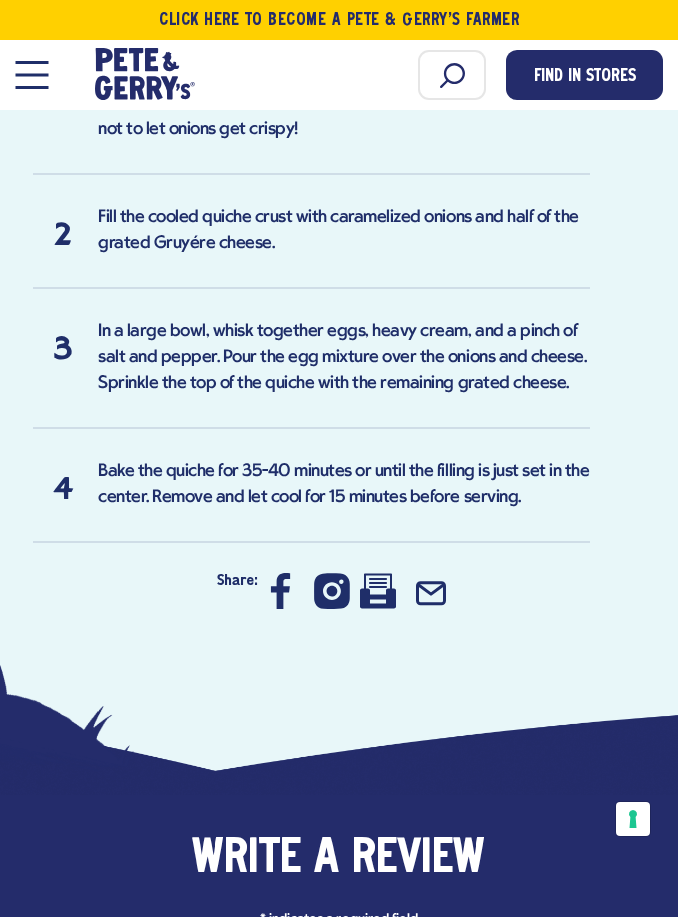 click 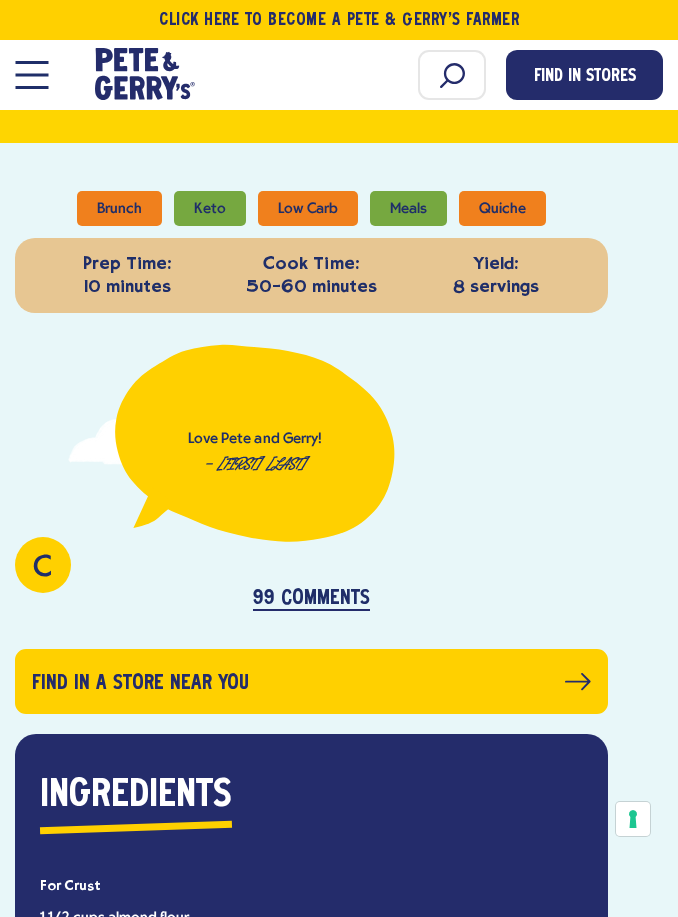 scroll, scrollTop: 736, scrollLeft: 0, axis: vertical 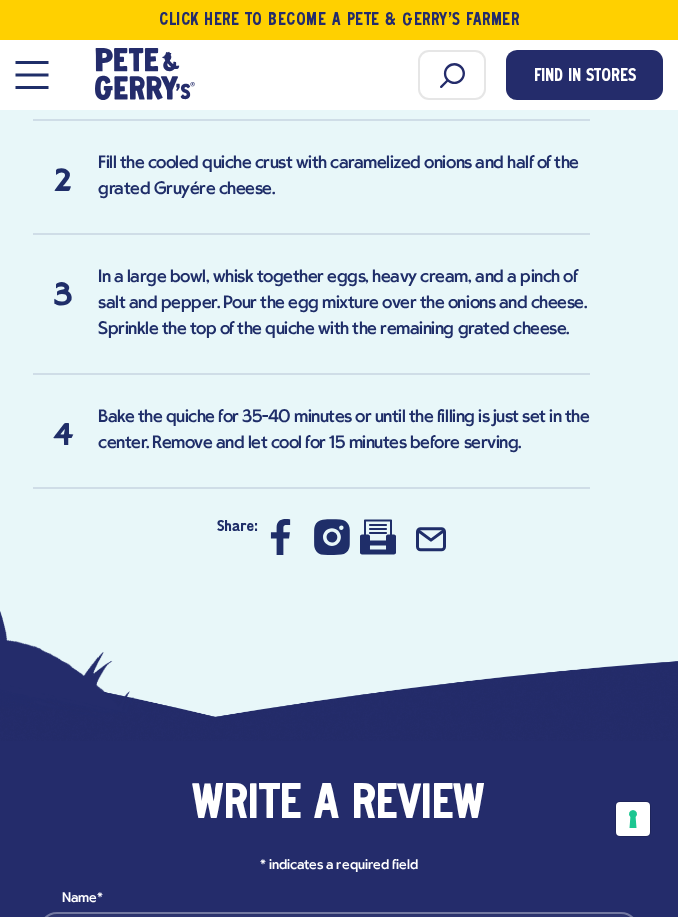 click 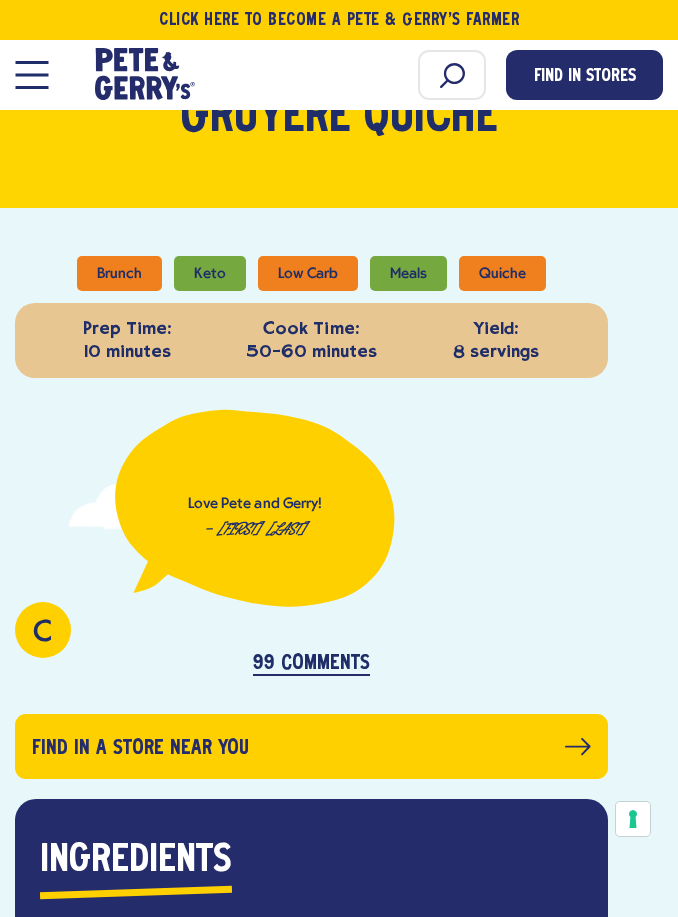scroll, scrollTop: 671, scrollLeft: 0, axis: vertical 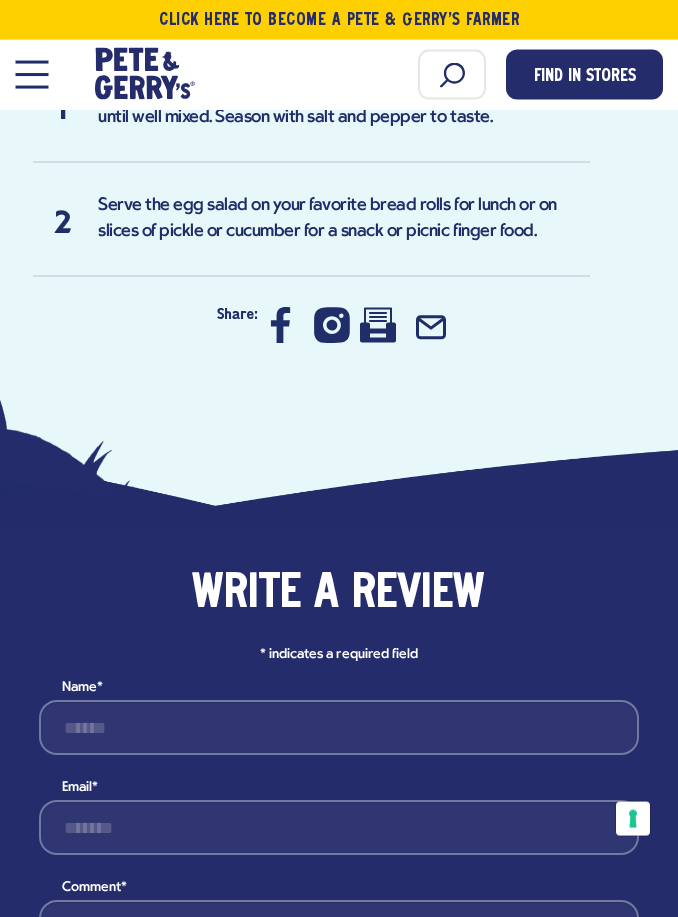 click 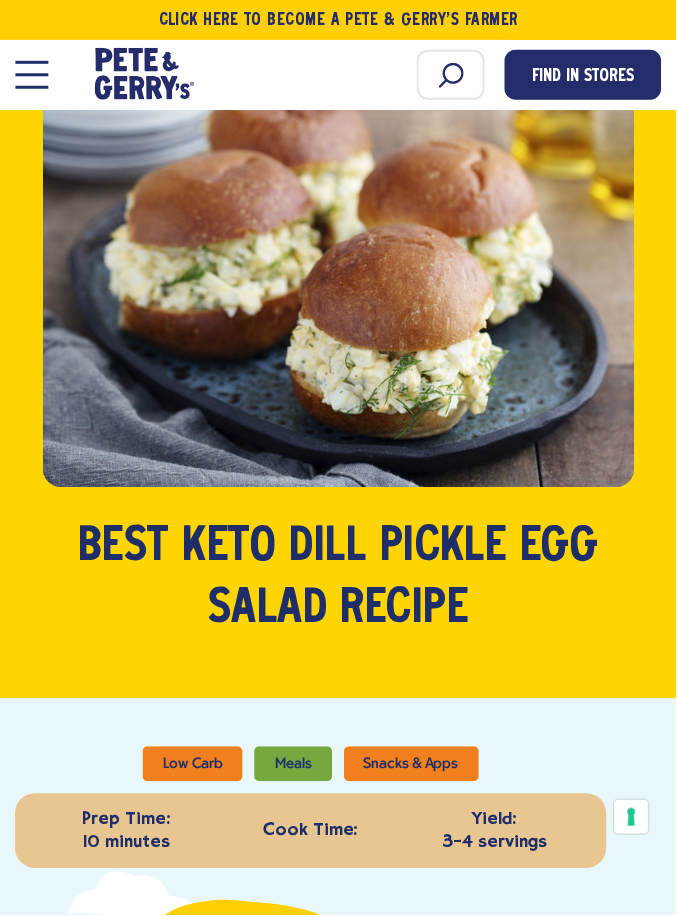 scroll, scrollTop: 178, scrollLeft: 0, axis: vertical 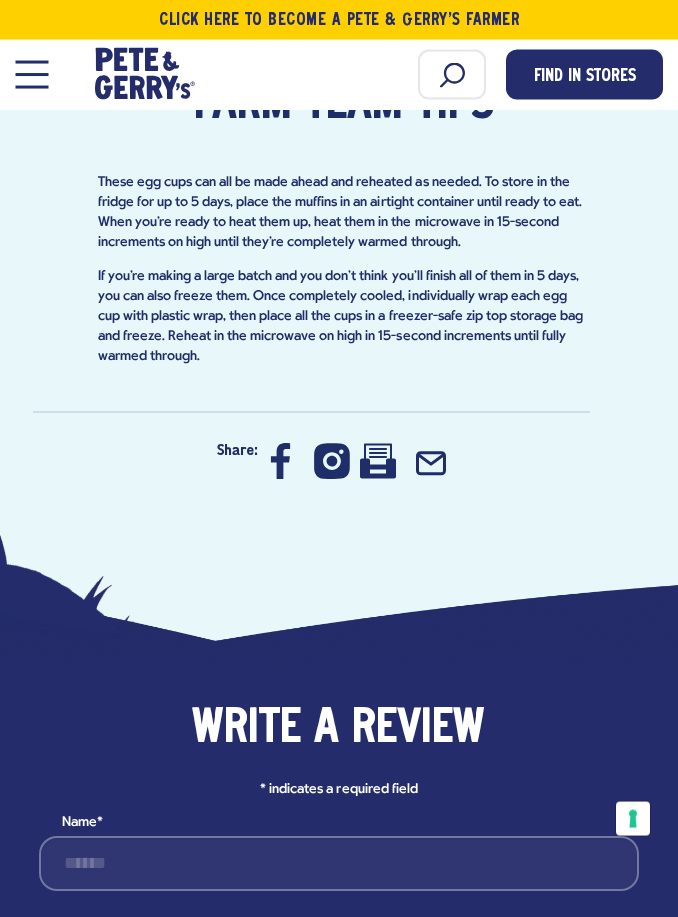 click 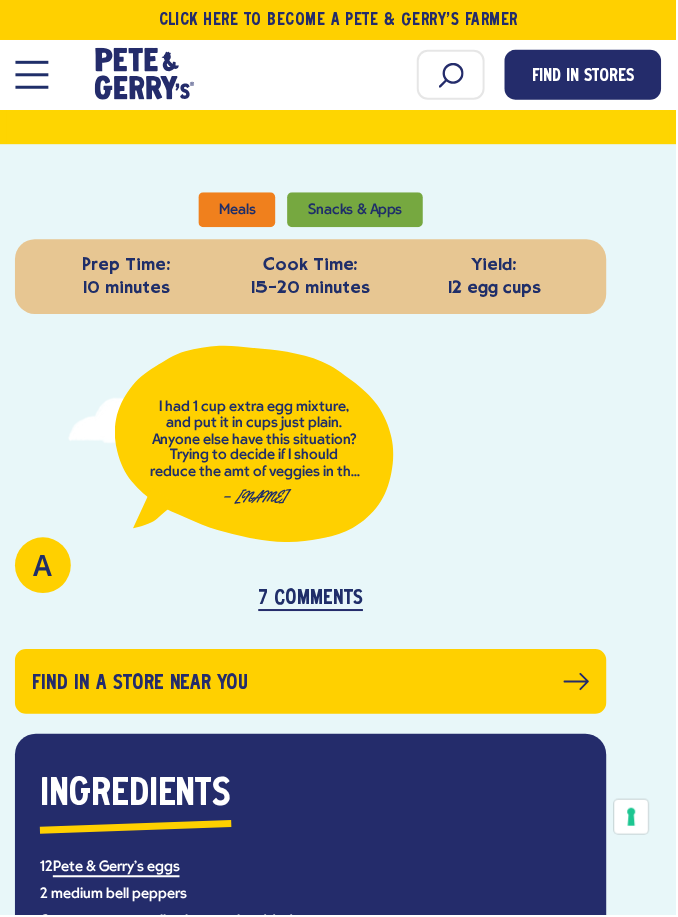 scroll, scrollTop: 733, scrollLeft: 0, axis: vertical 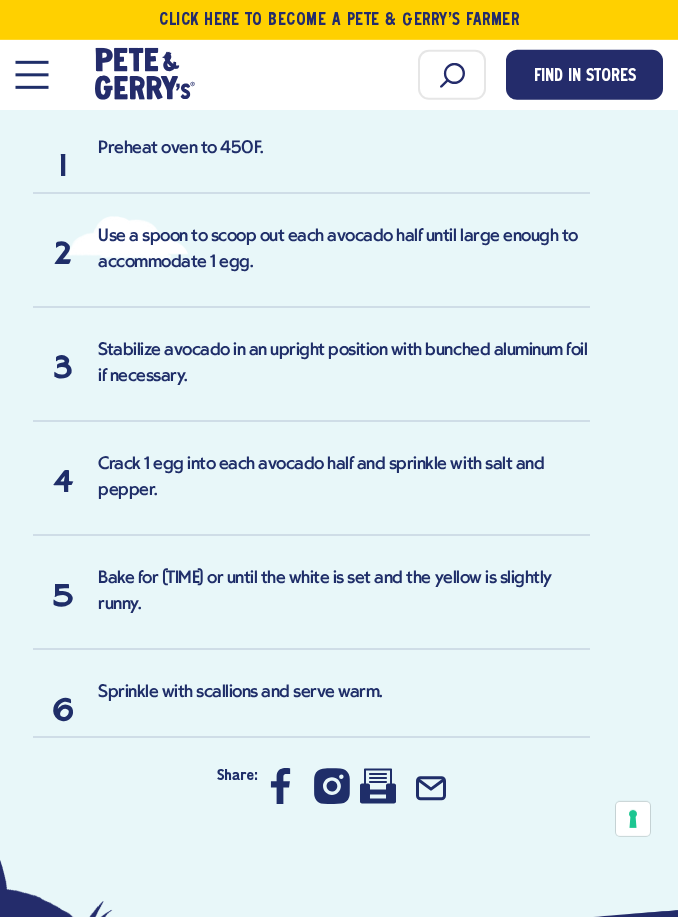 click 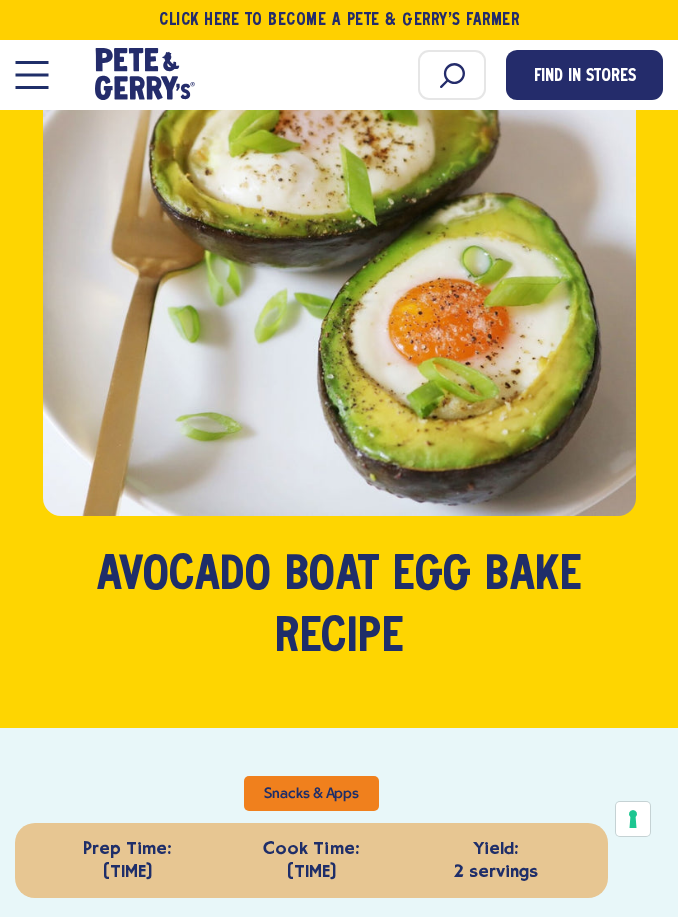 scroll, scrollTop: 151, scrollLeft: 0, axis: vertical 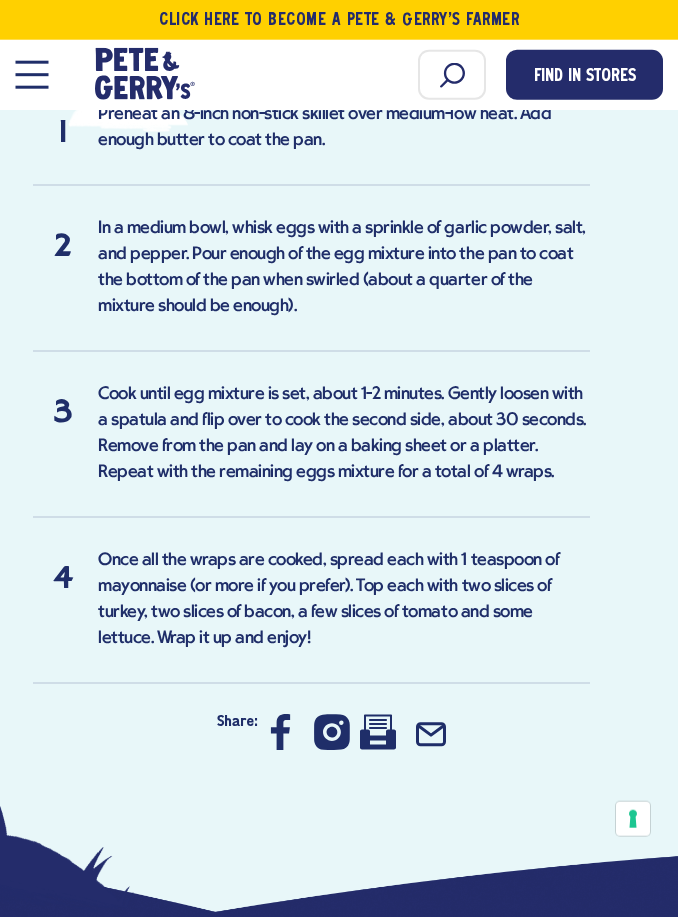 click 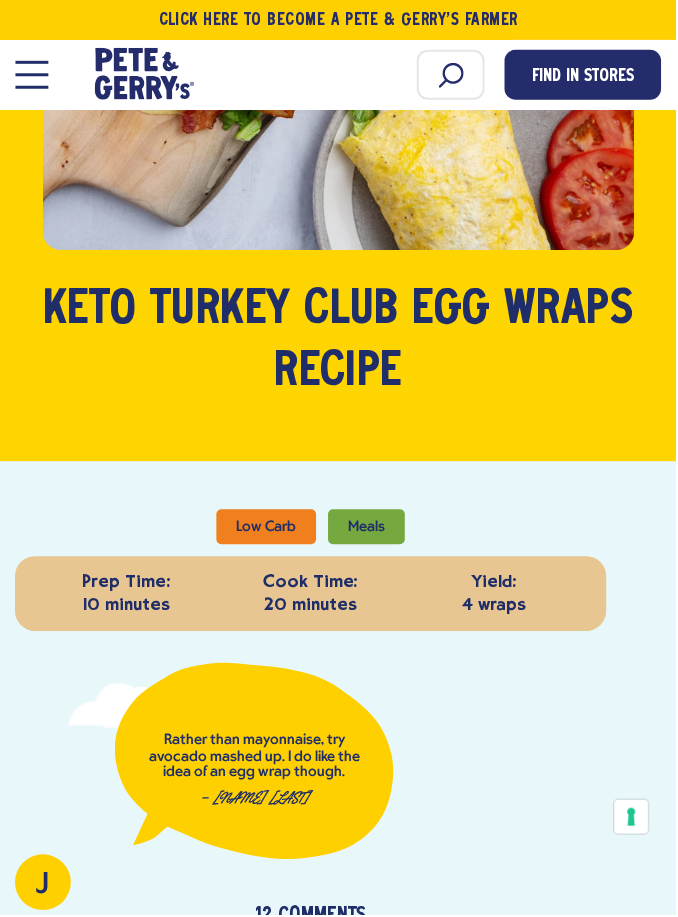 scroll, scrollTop: 415, scrollLeft: 0, axis: vertical 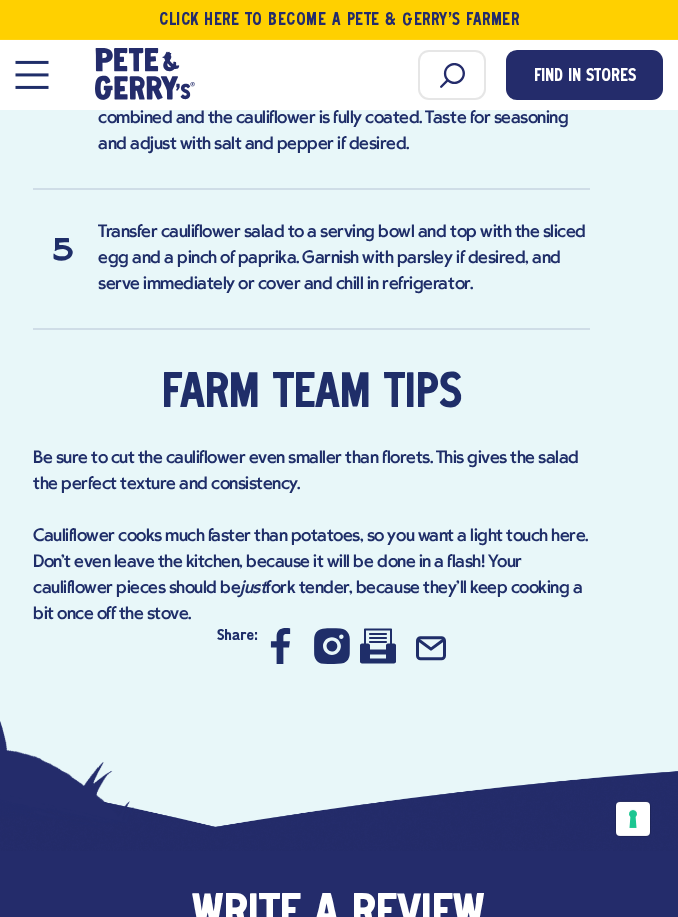 click 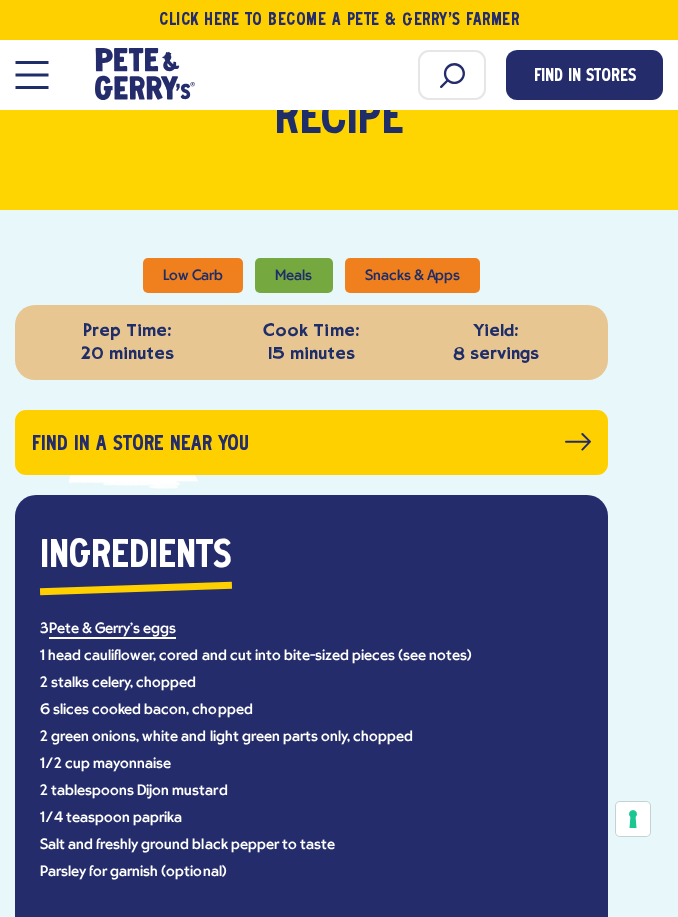 scroll, scrollTop: 669, scrollLeft: 0, axis: vertical 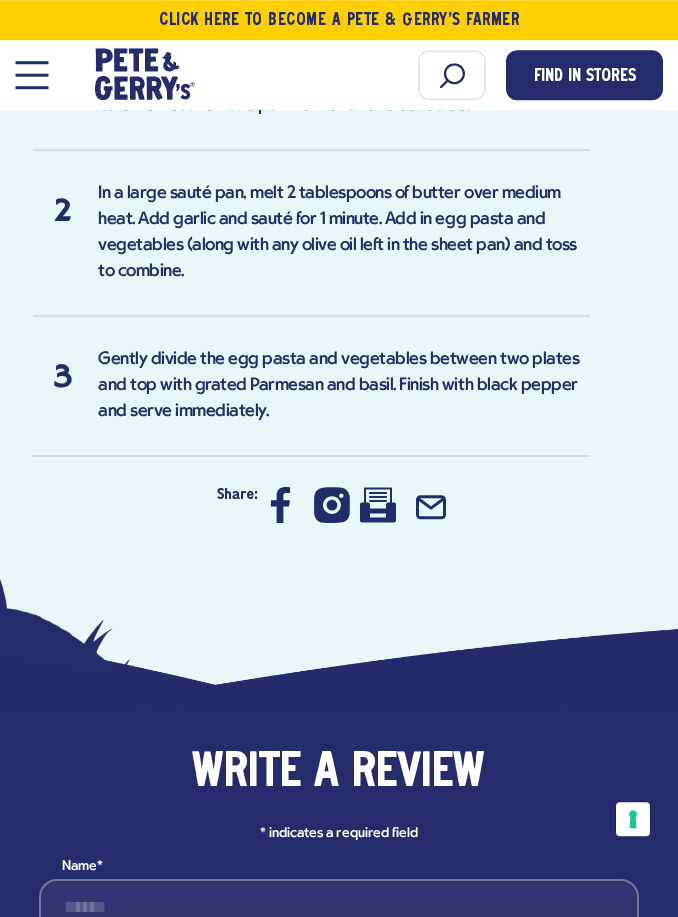 click 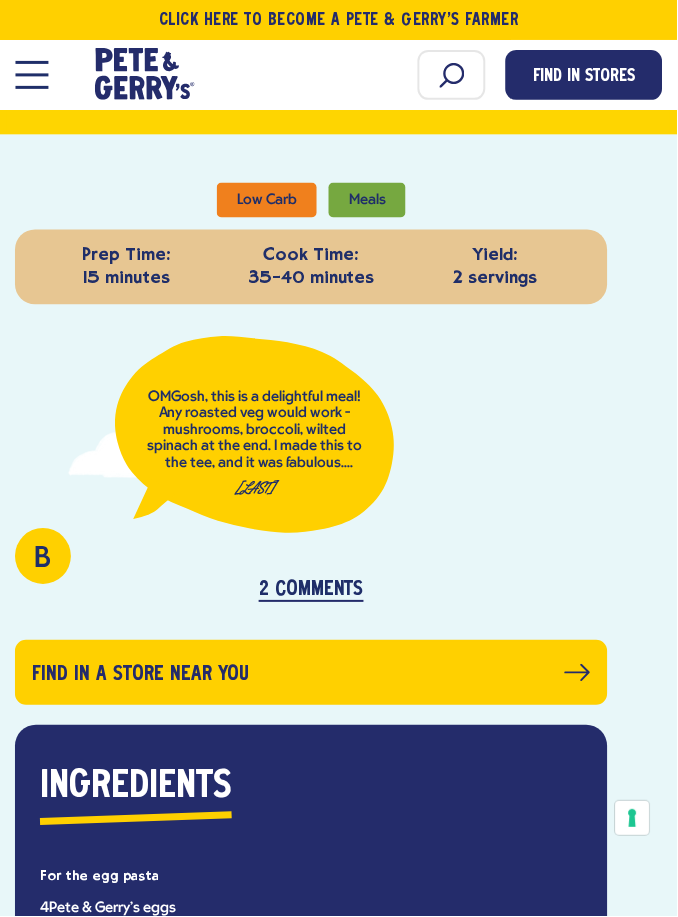 scroll, scrollTop: 805, scrollLeft: 0, axis: vertical 